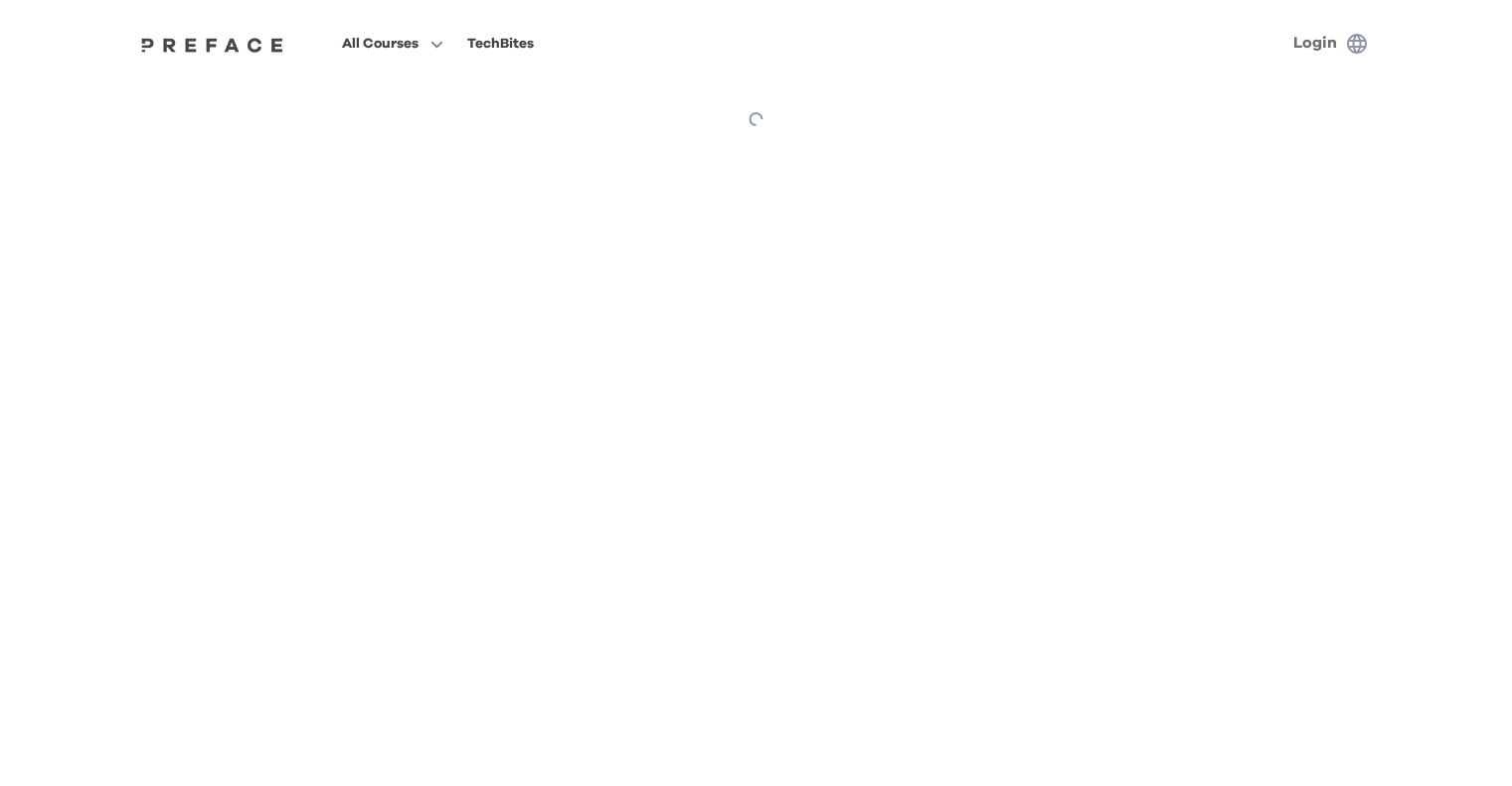 scroll, scrollTop: 0, scrollLeft: 0, axis: both 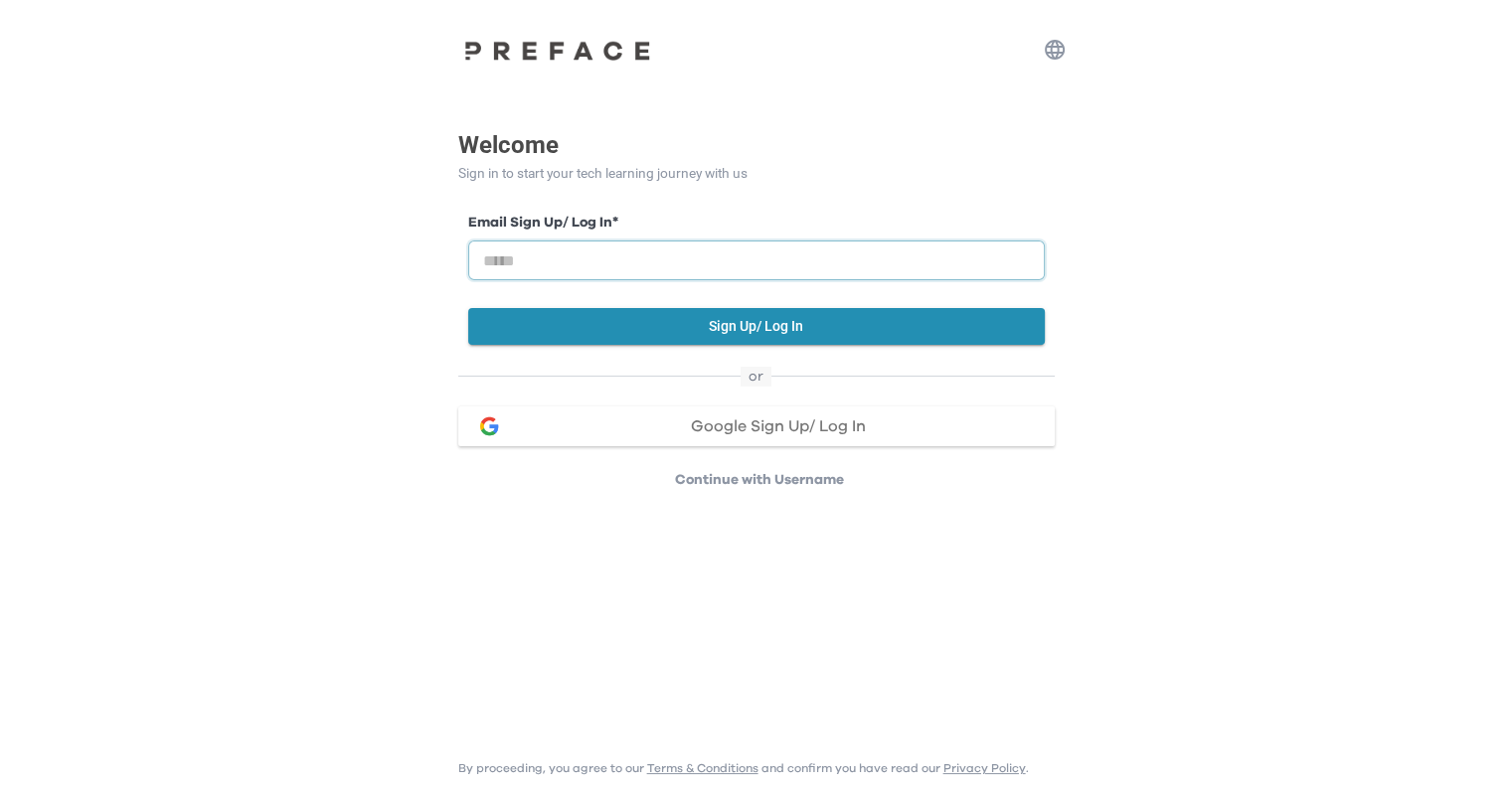 click at bounding box center [756, 260] 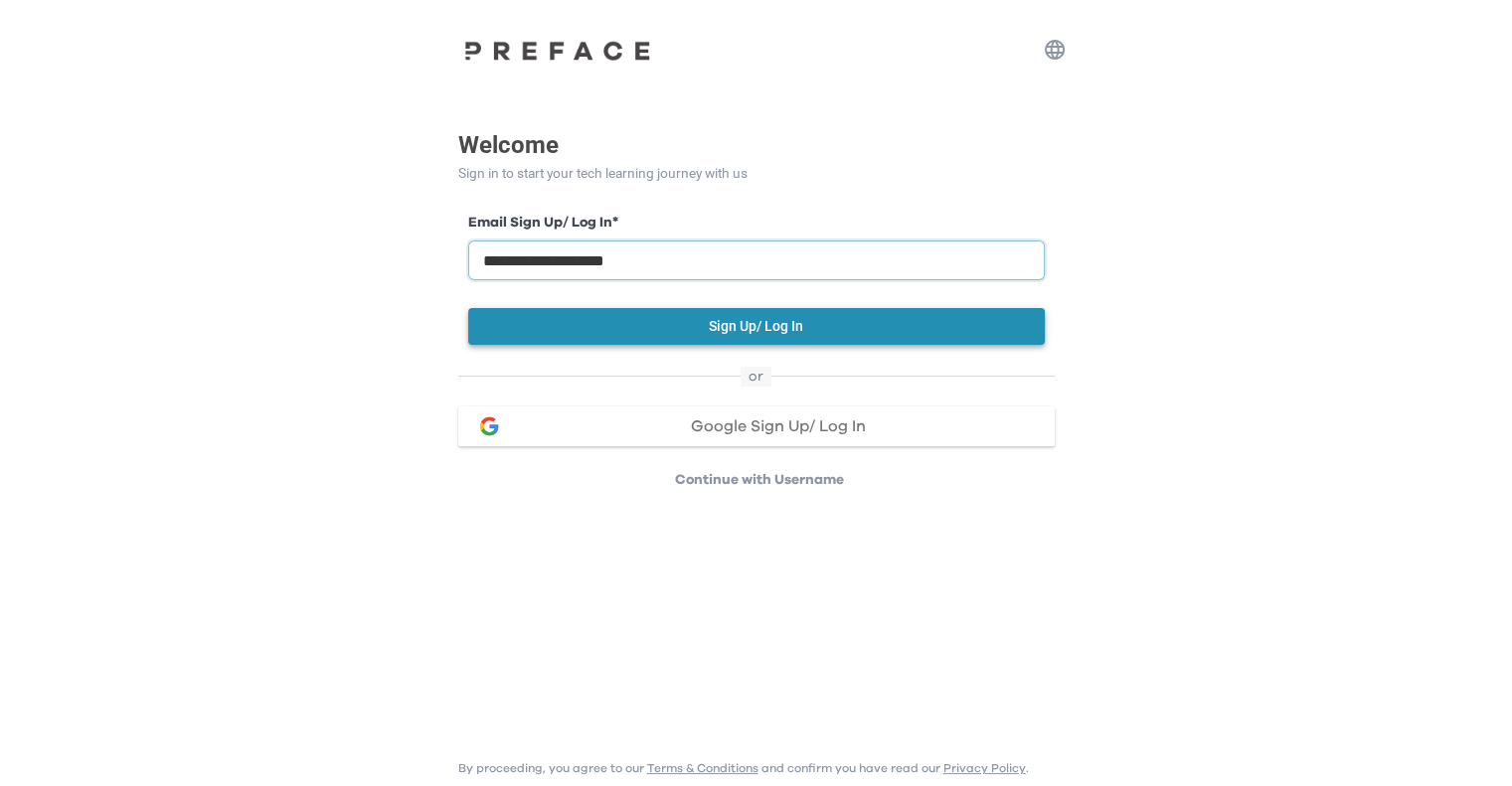 type on "**********" 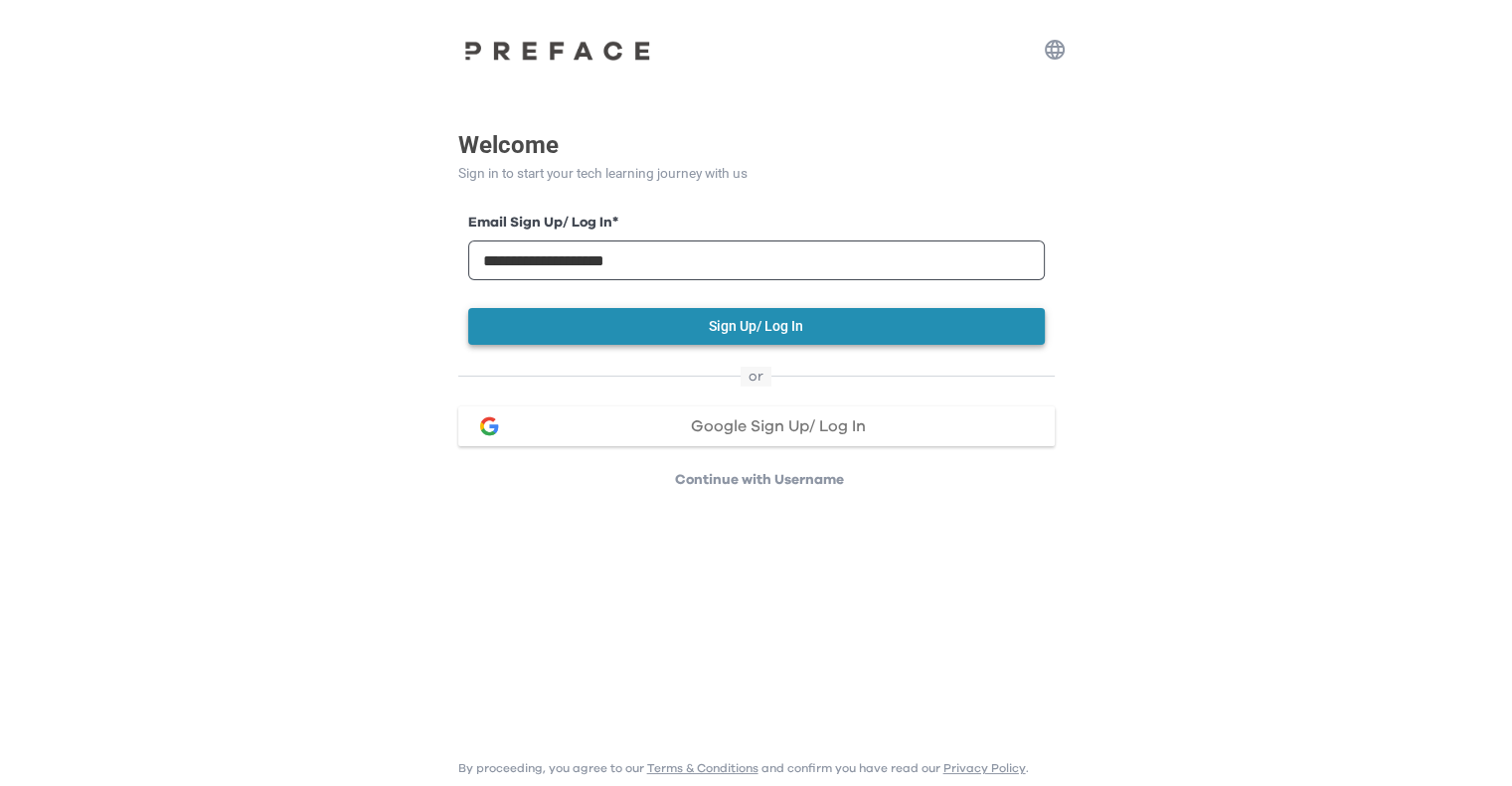 click on "Sign Up/ Log In" at bounding box center (756, 326) 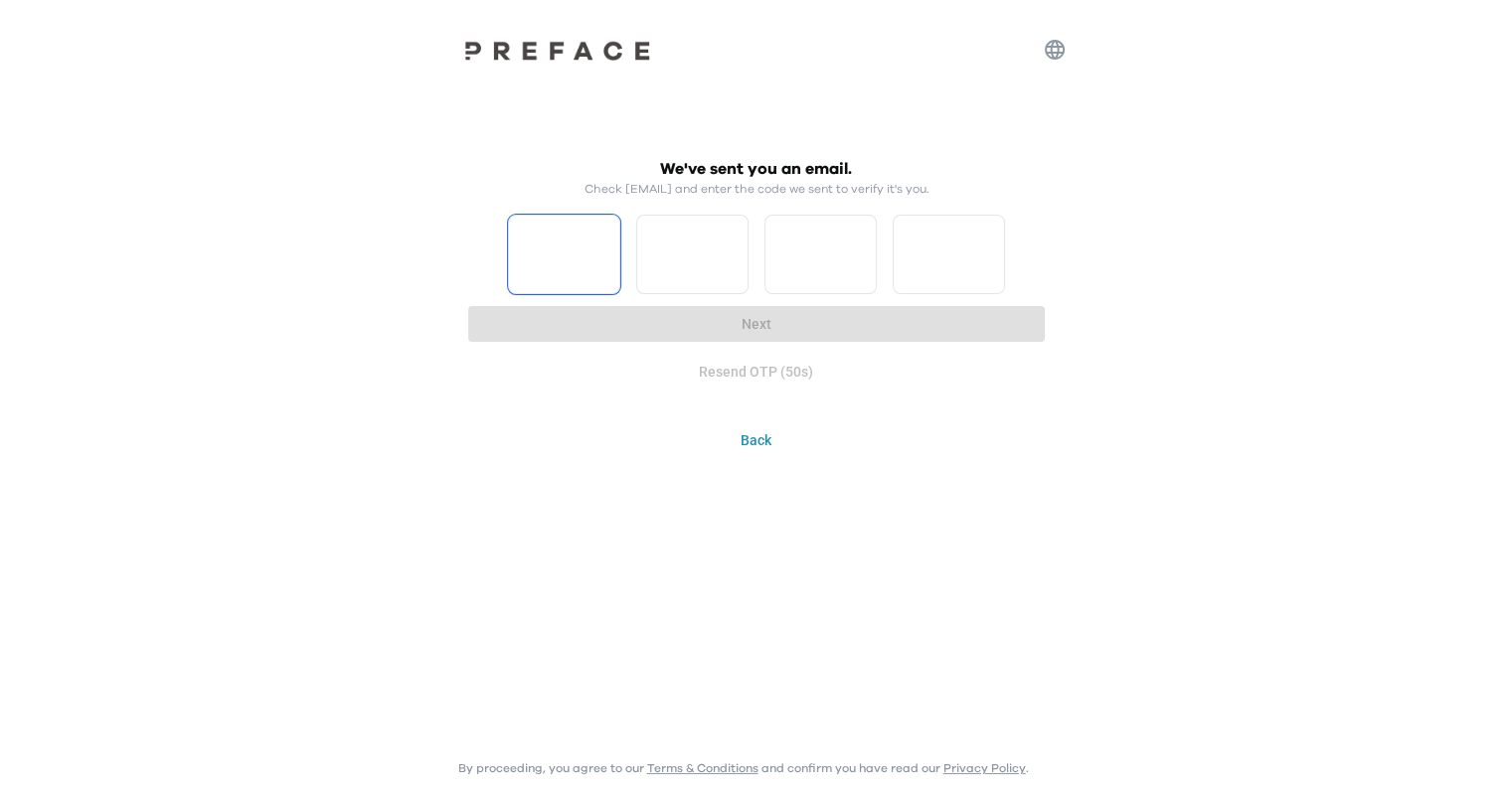 click at bounding box center (564, 254) 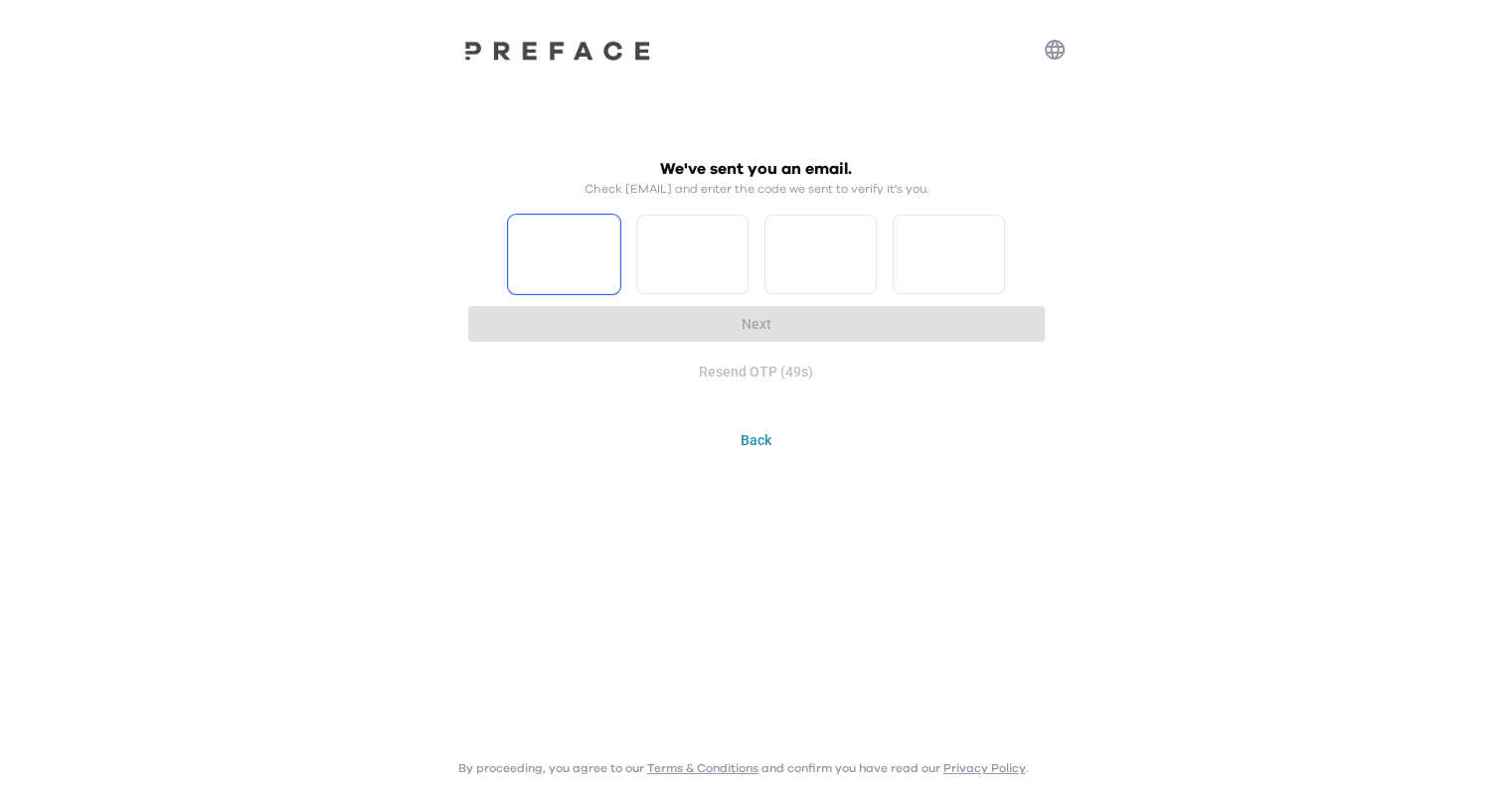 type on "*" 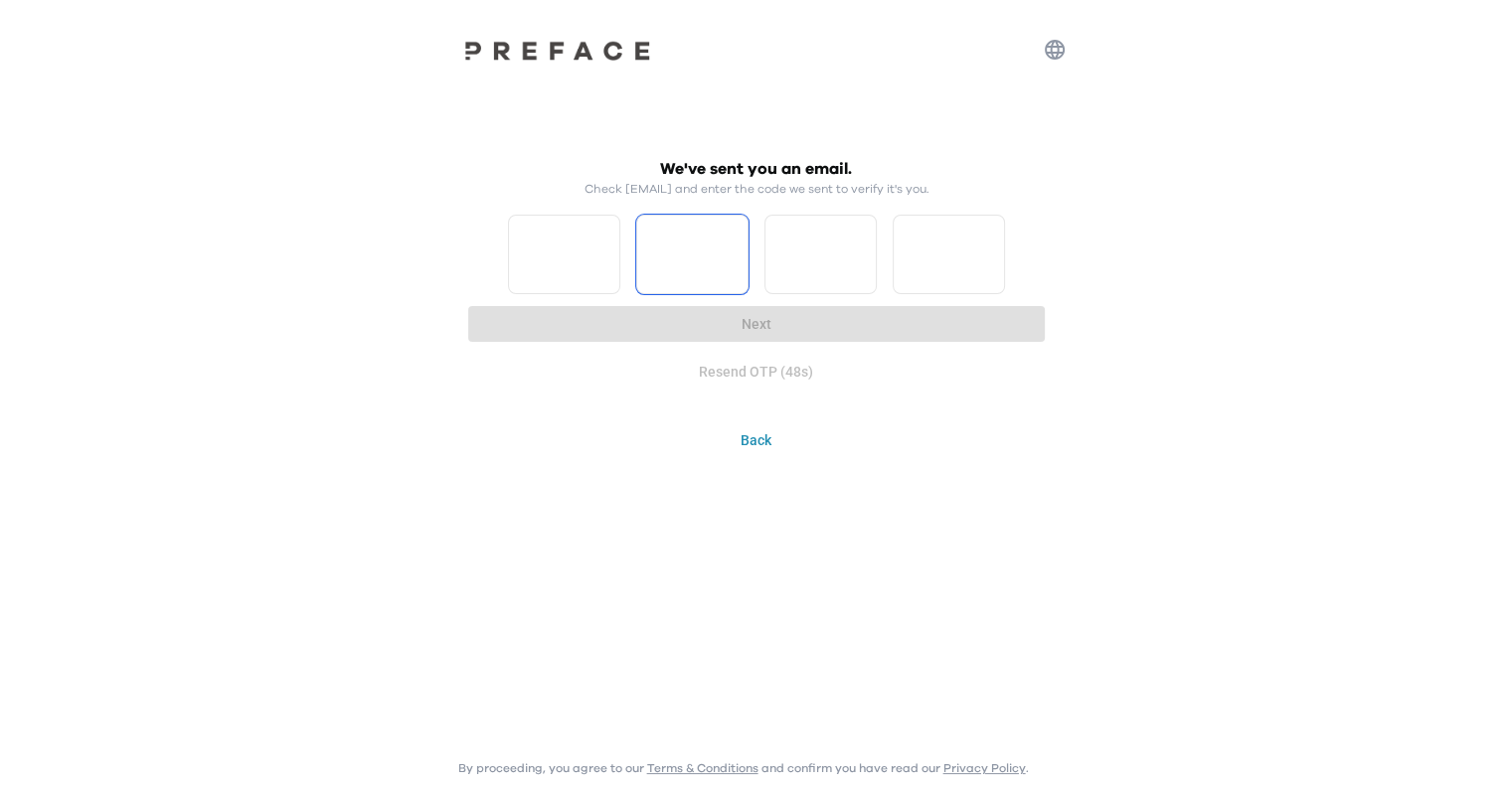 type on "*" 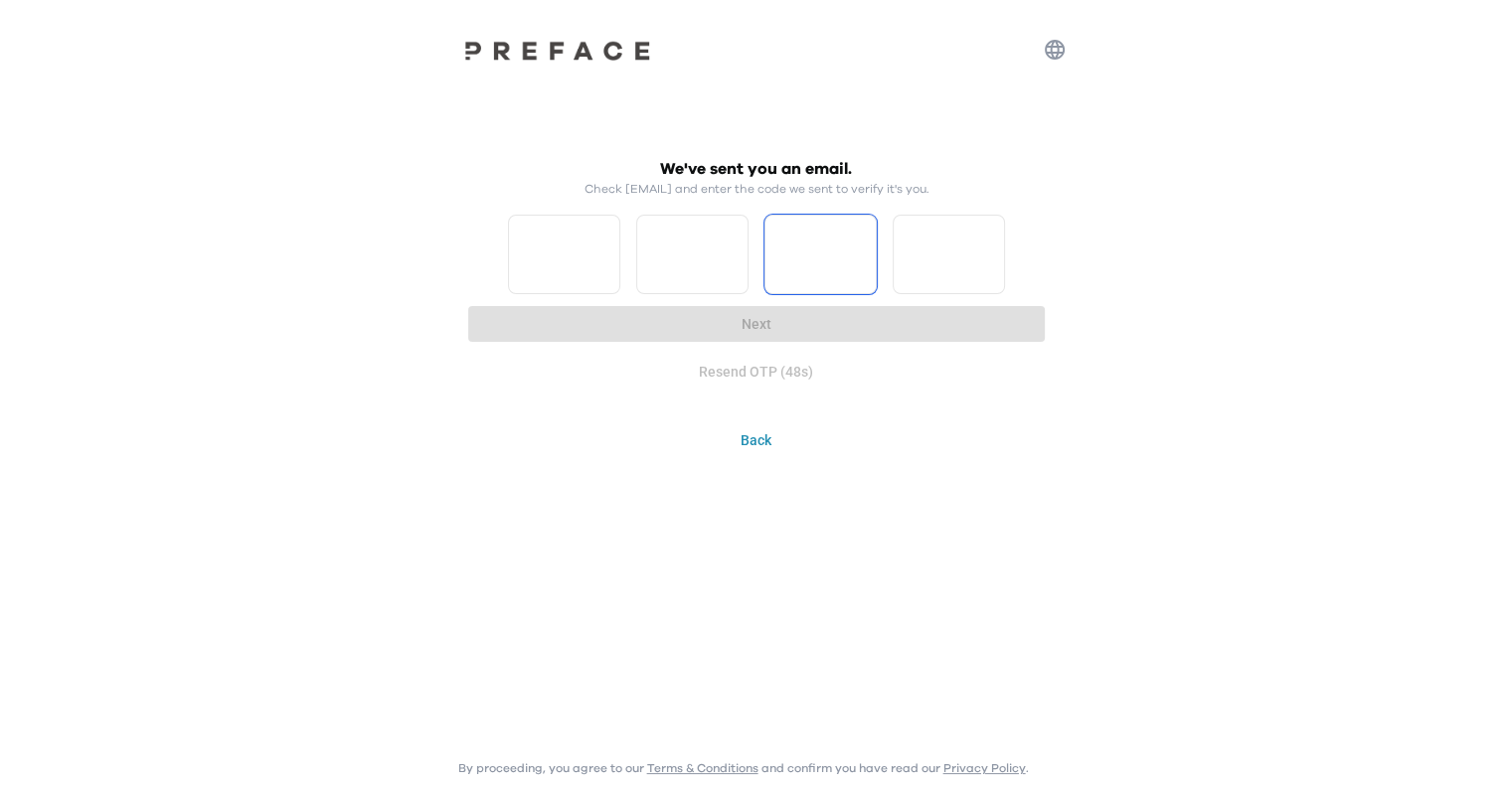 type on "*" 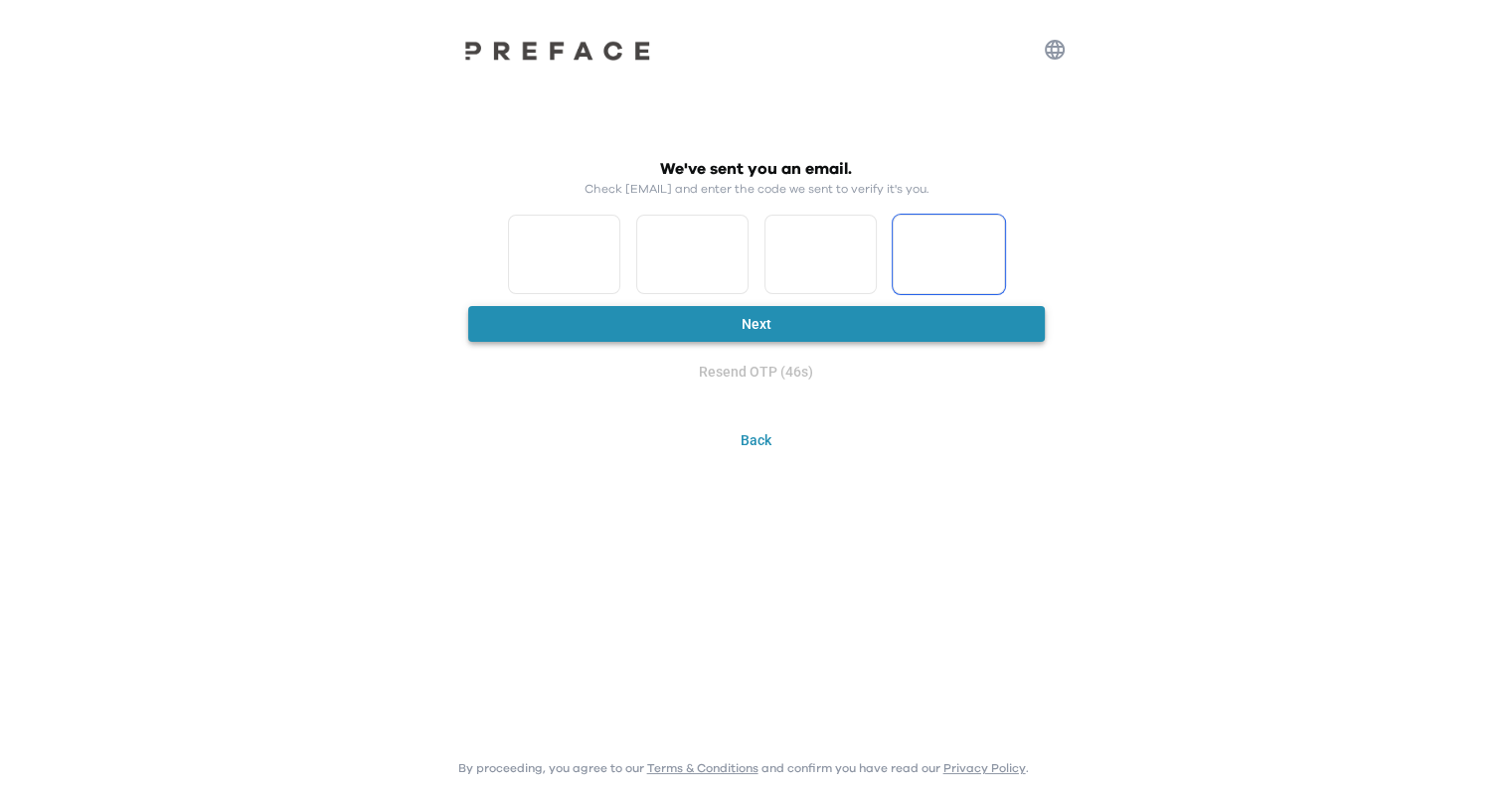 type on "*" 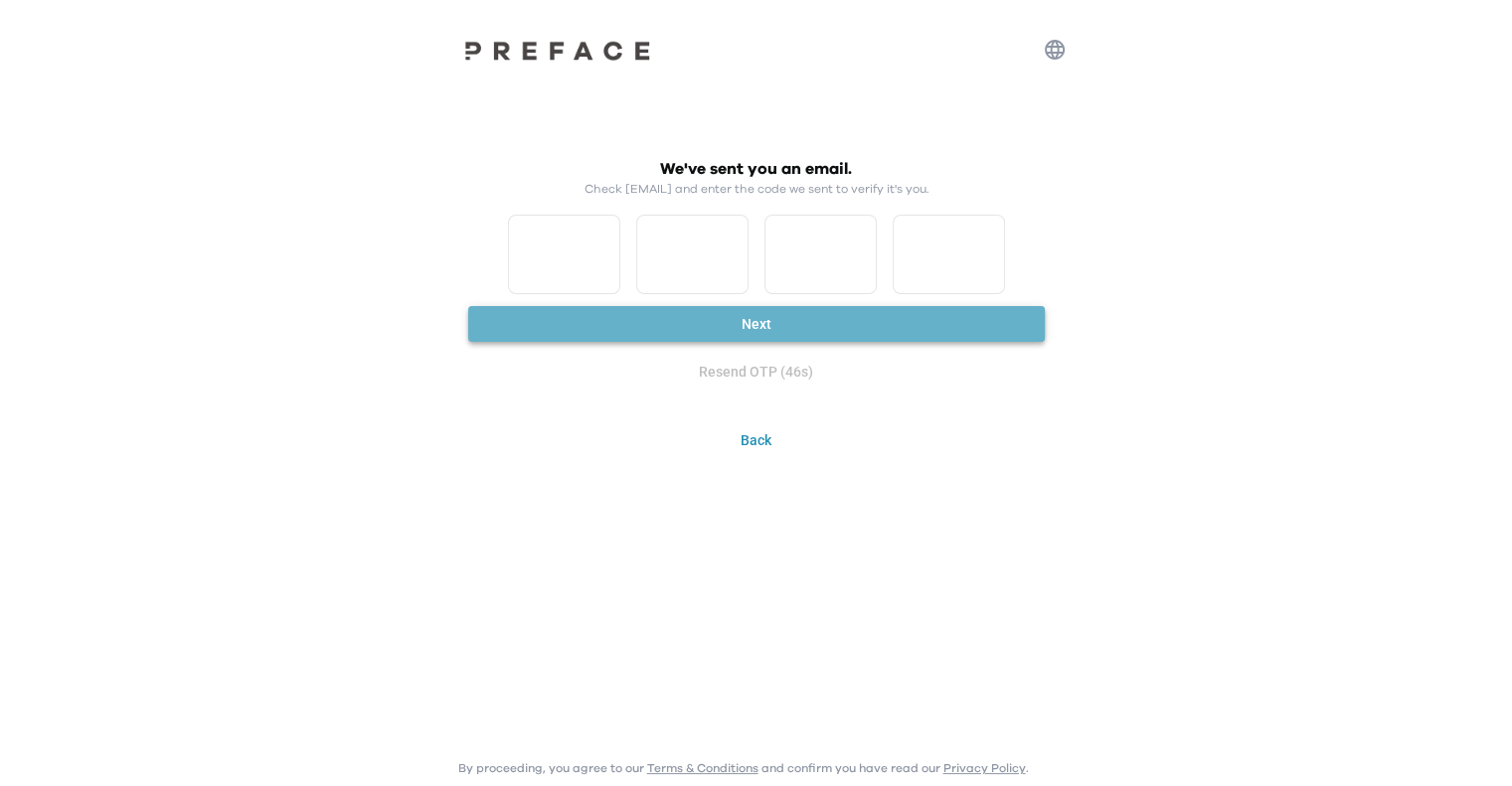 click on "Next" at bounding box center [756, 324] 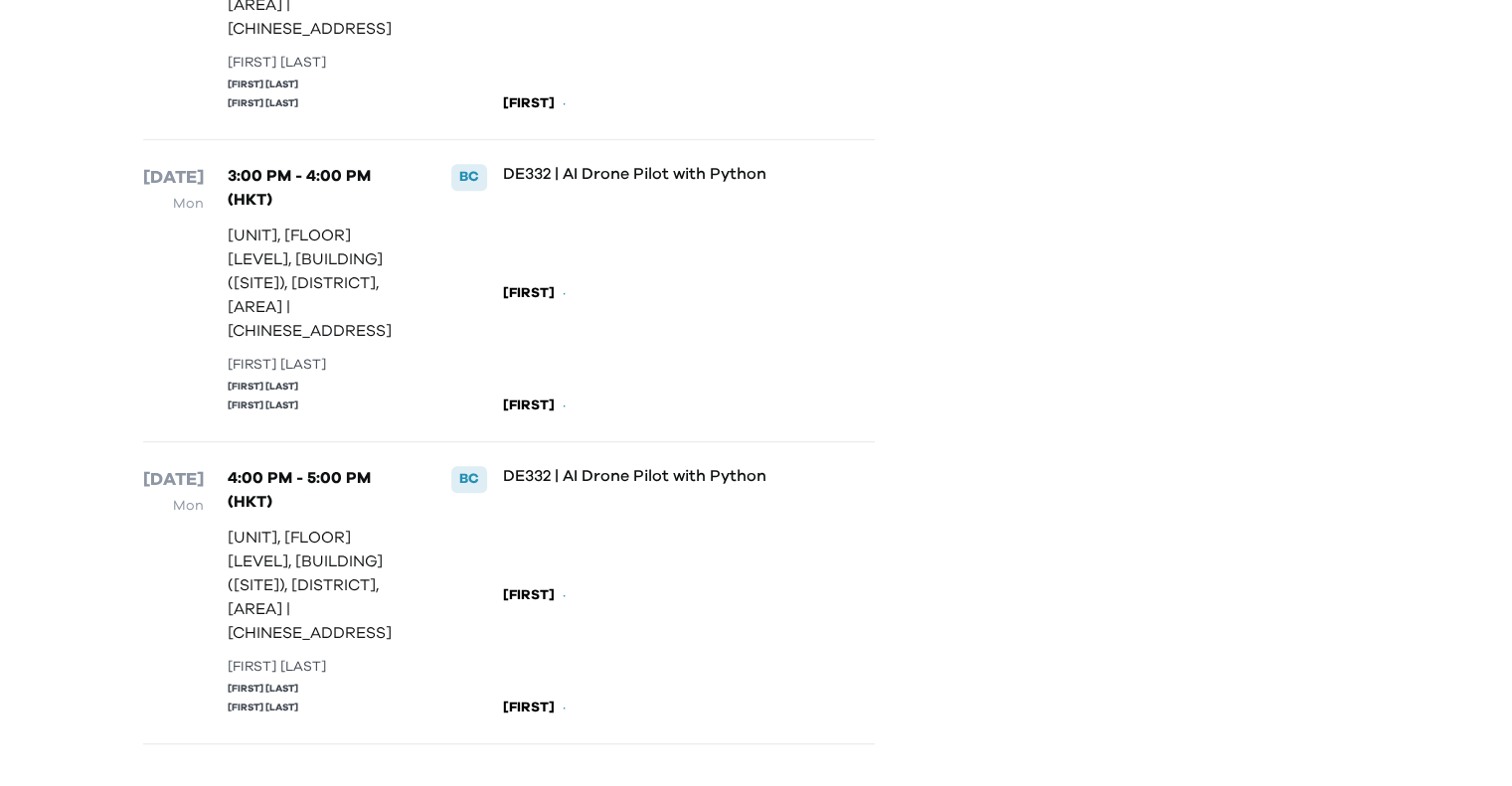 scroll, scrollTop: 0, scrollLeft: 0, axis: both 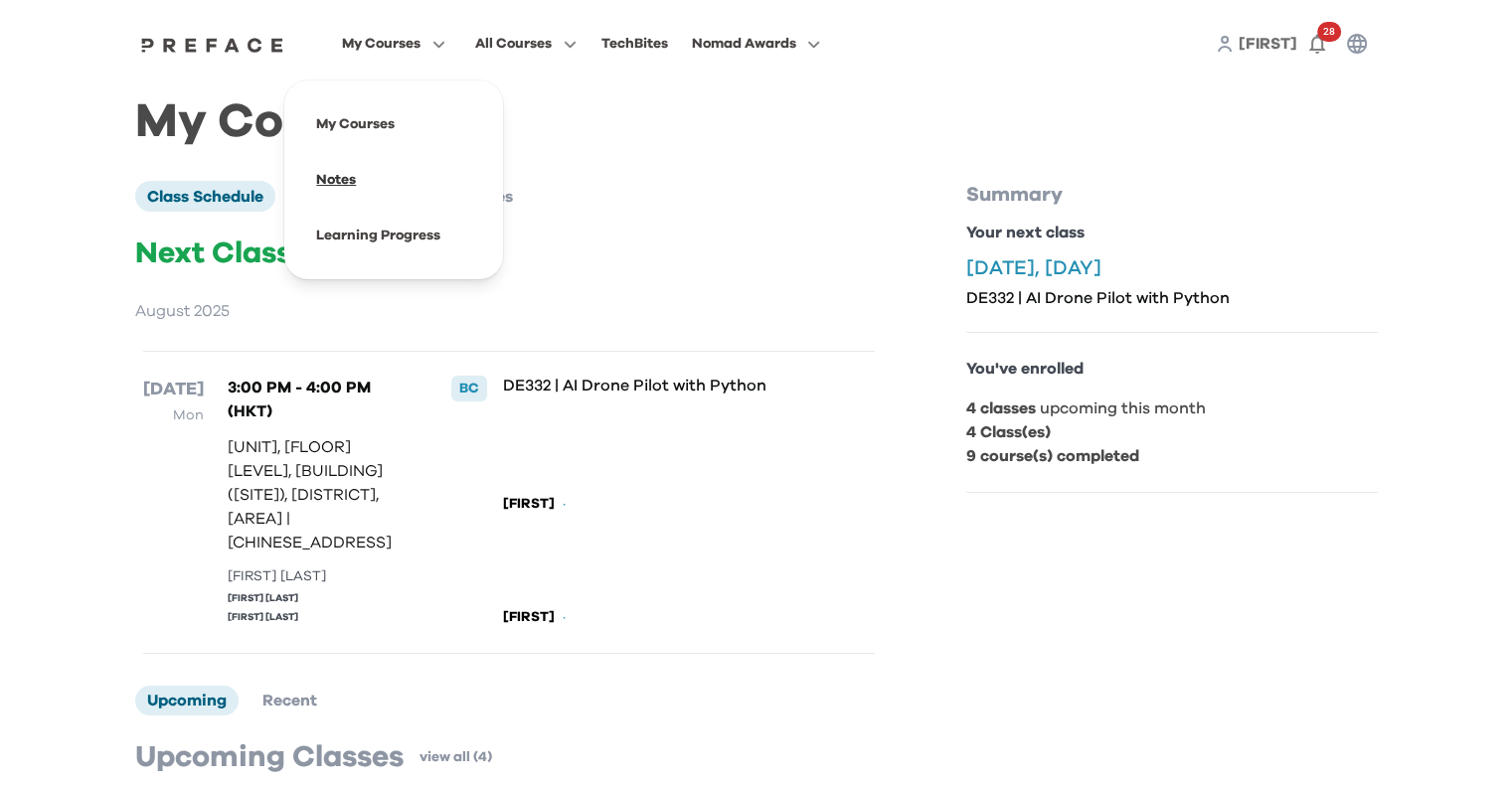 click at bounding box center (394, 180) 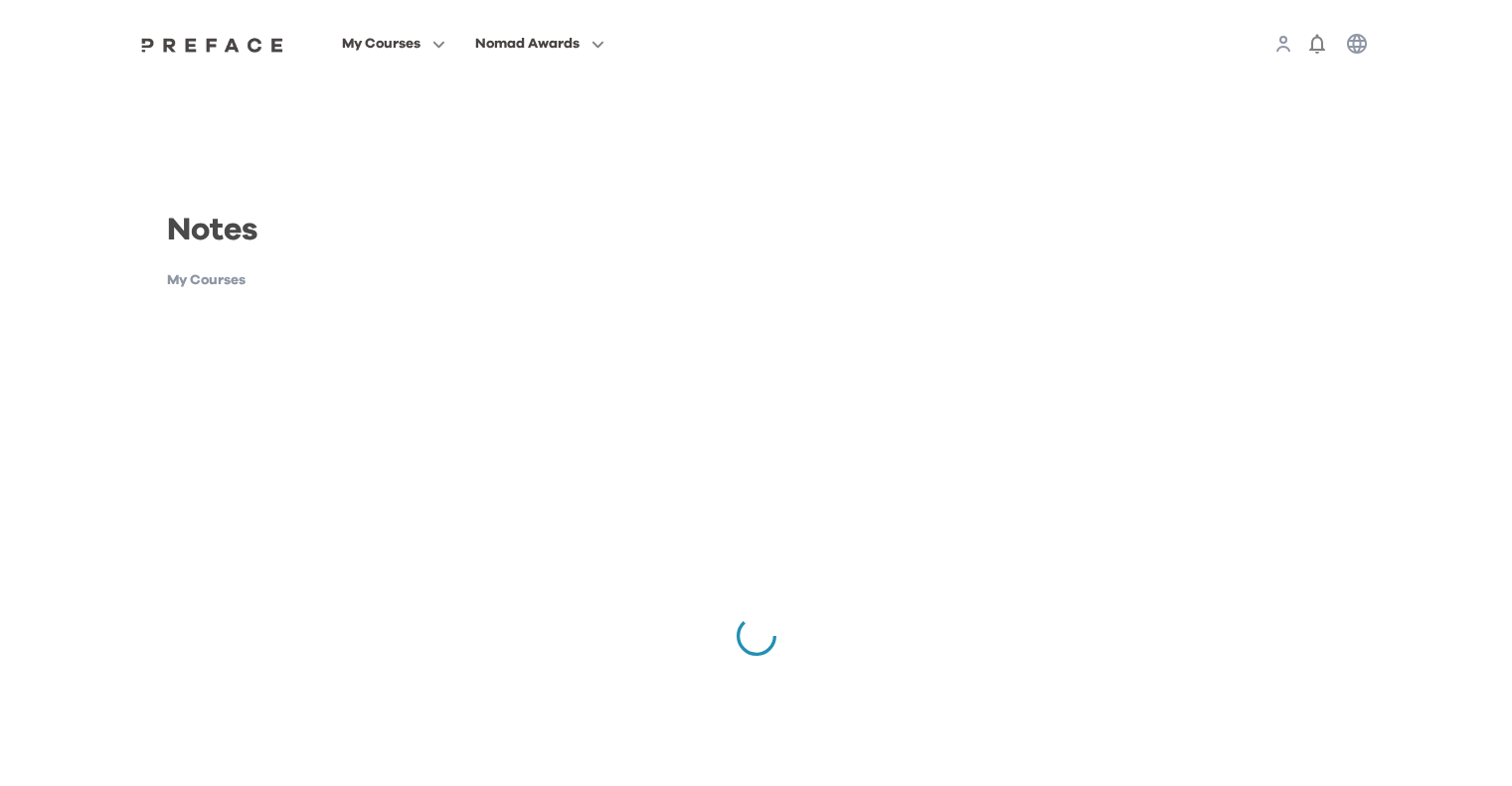 scroll, scrollTop: 0, scrollLeft: 0, axis: both 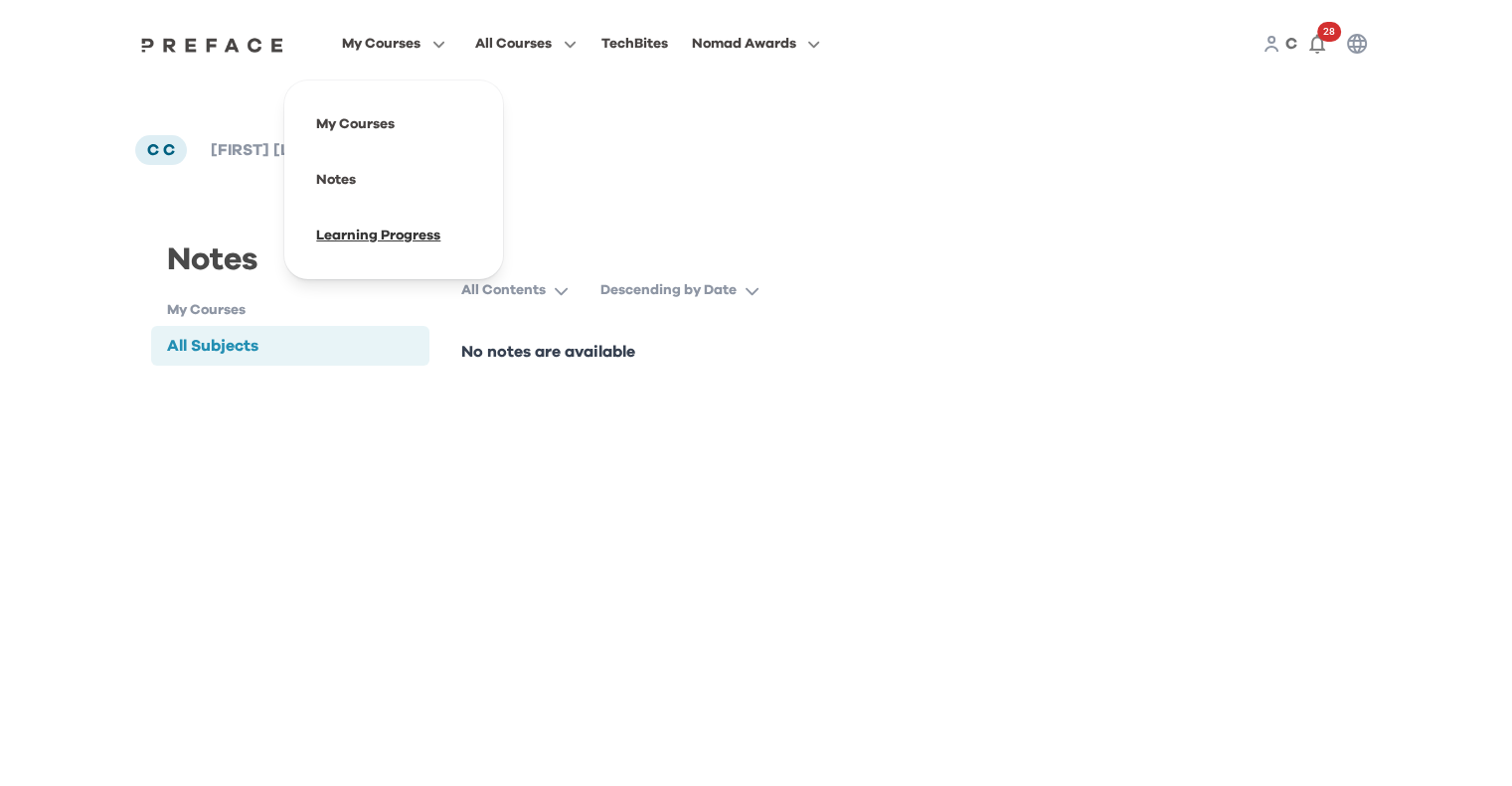 click at bounding box center [394, 236] 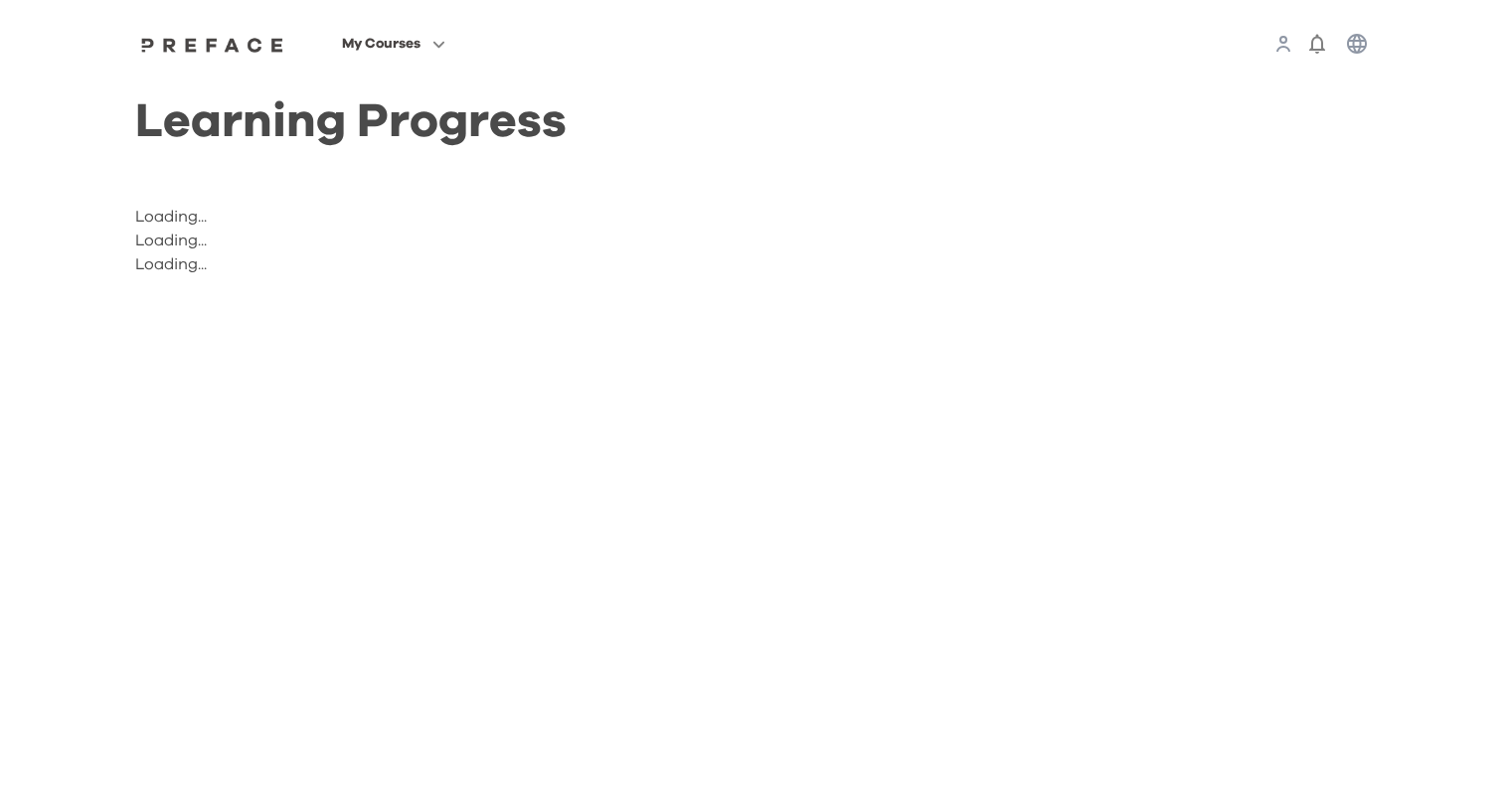 scroll, scrollTop: 0, scrollLeft: 0, axis: both 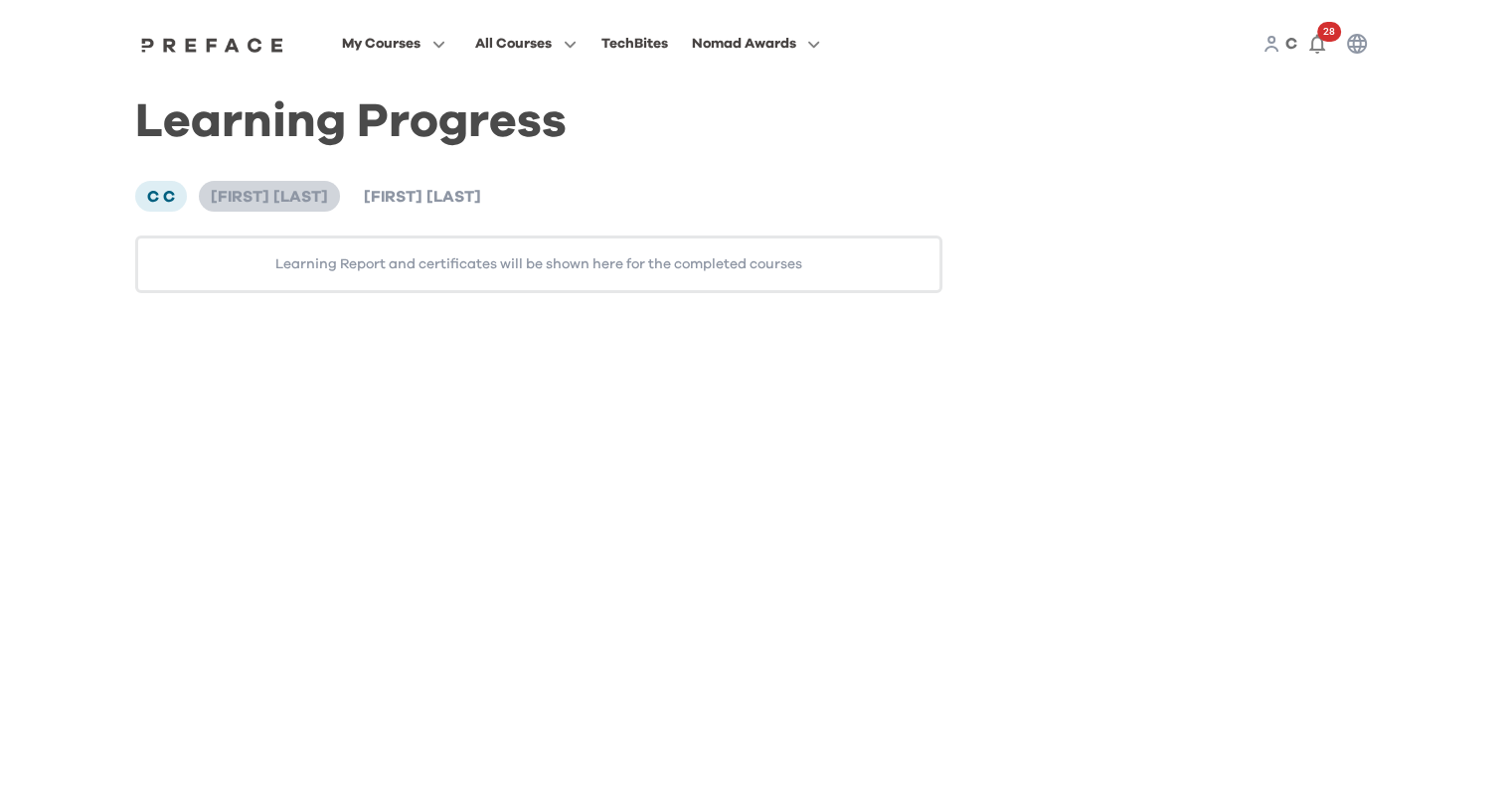 click on "[FIRST] [LAST]" at bounding box center [269, 196] 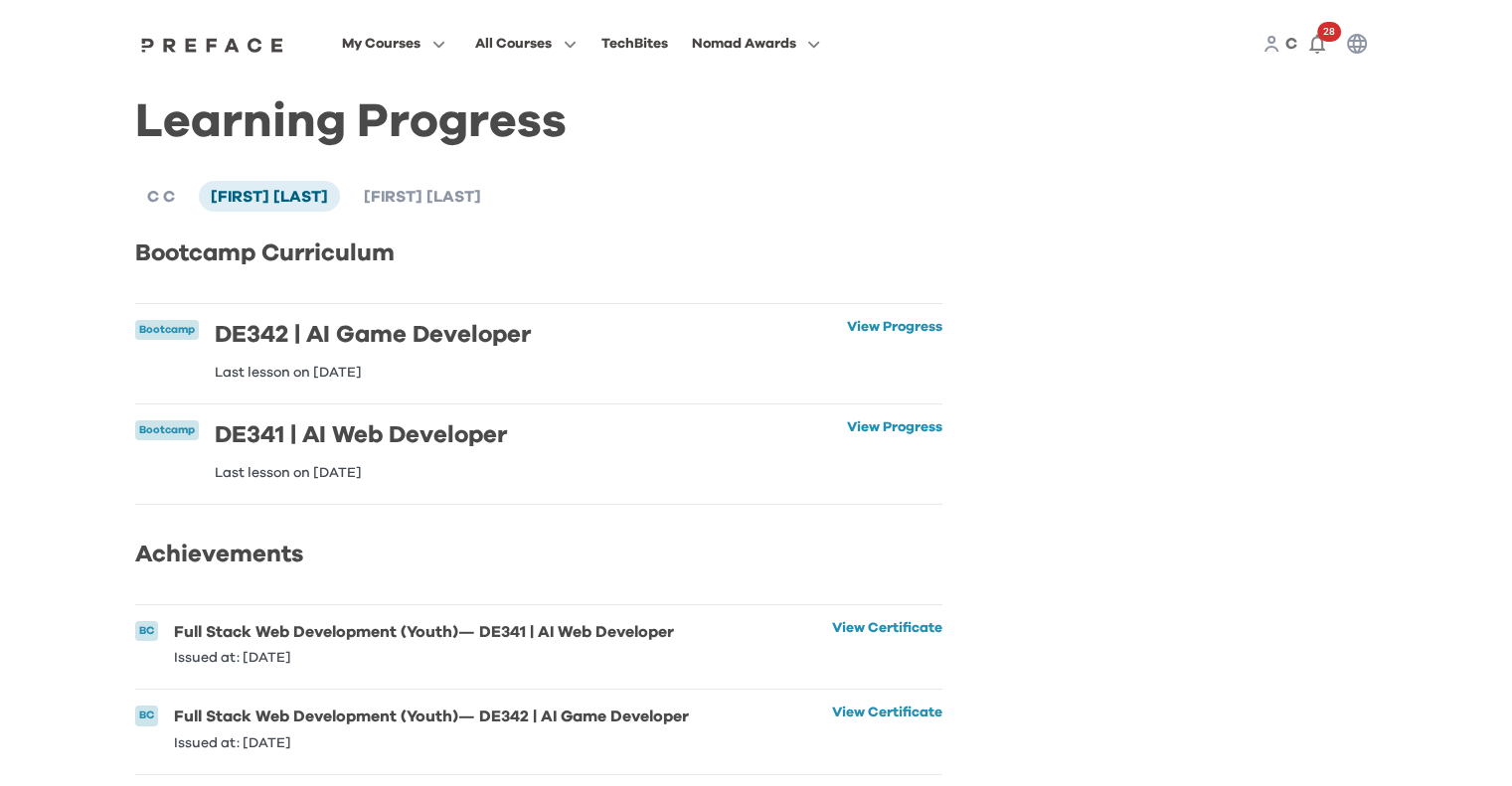 scroll, scrollTop: 43, scrollLeft: 0, axis: vertical 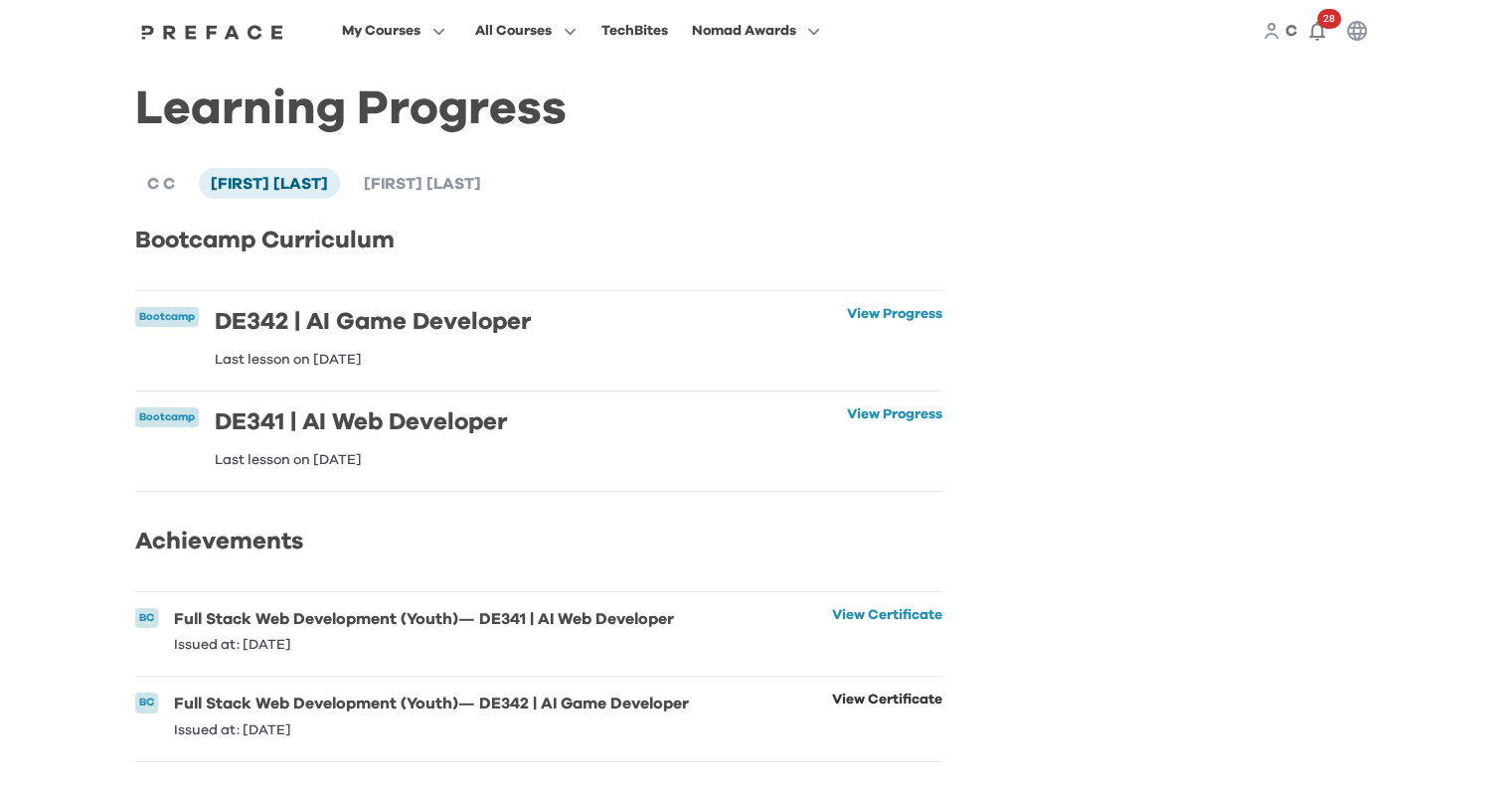 click on "View Certificate" at bounding box center (887, 714) 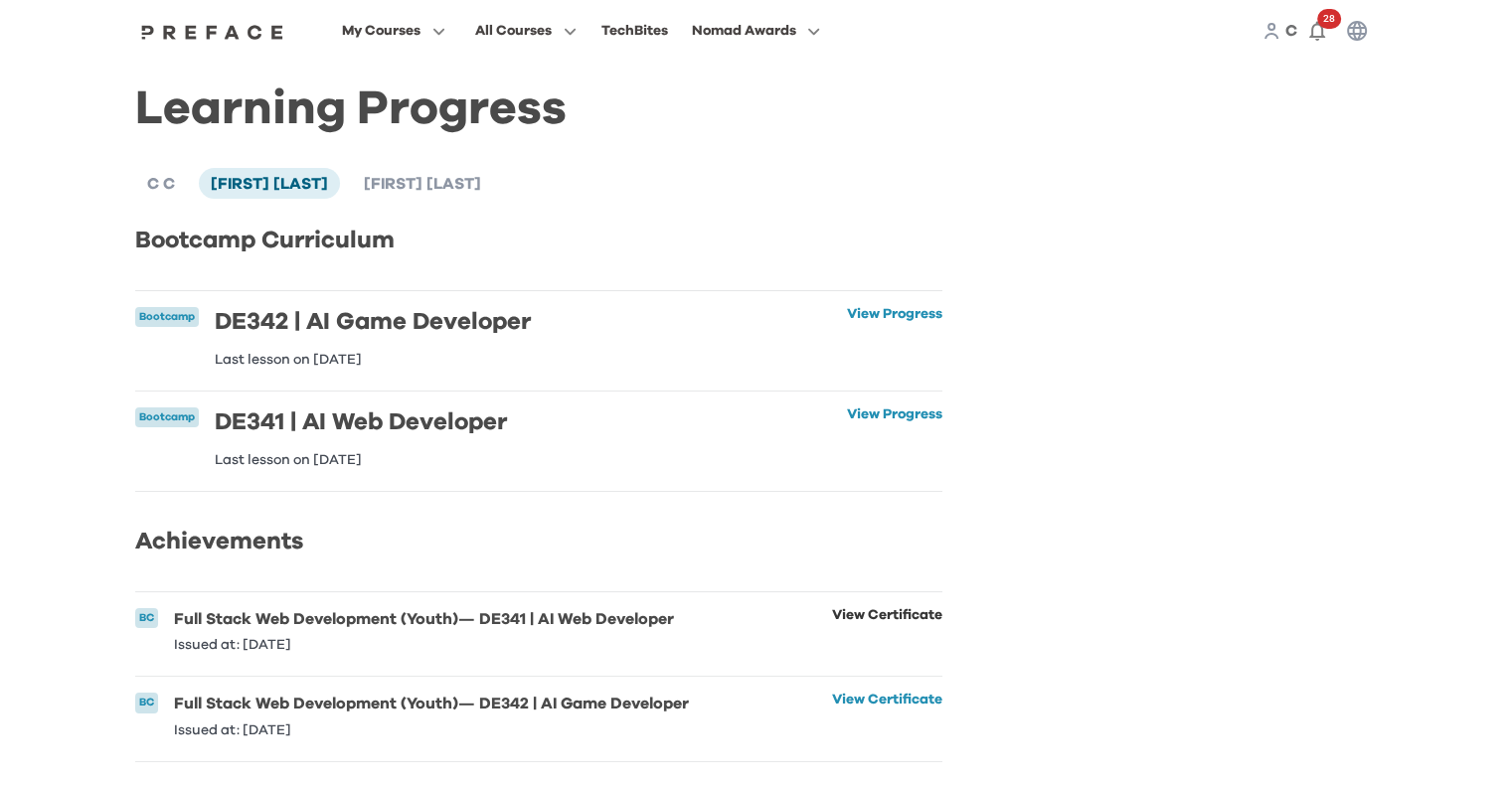 click on "View Certificate" at bounding box center [887, 630] 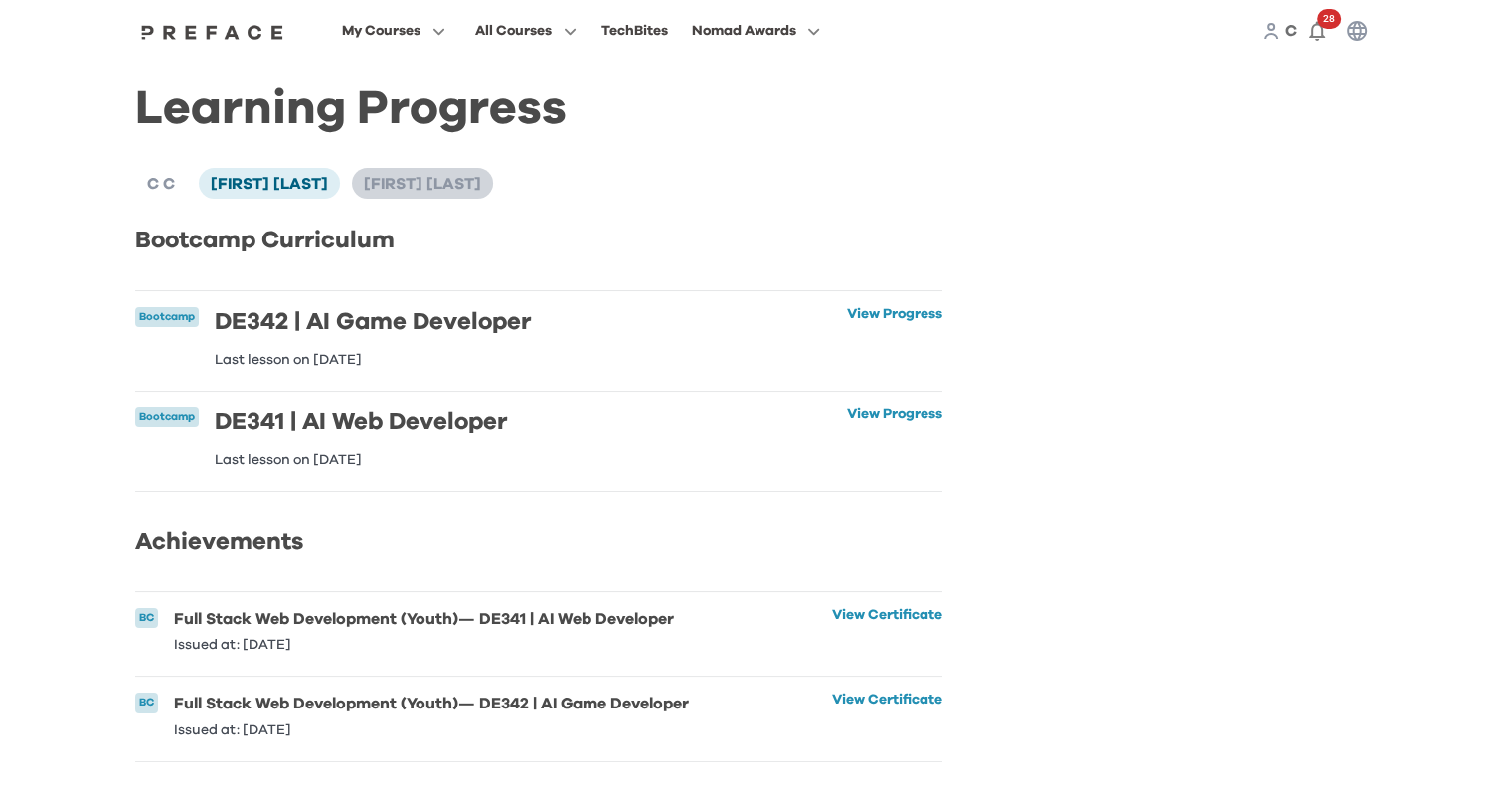 click on "[FIRST] [LAST]" at bounding box center (422, 184) 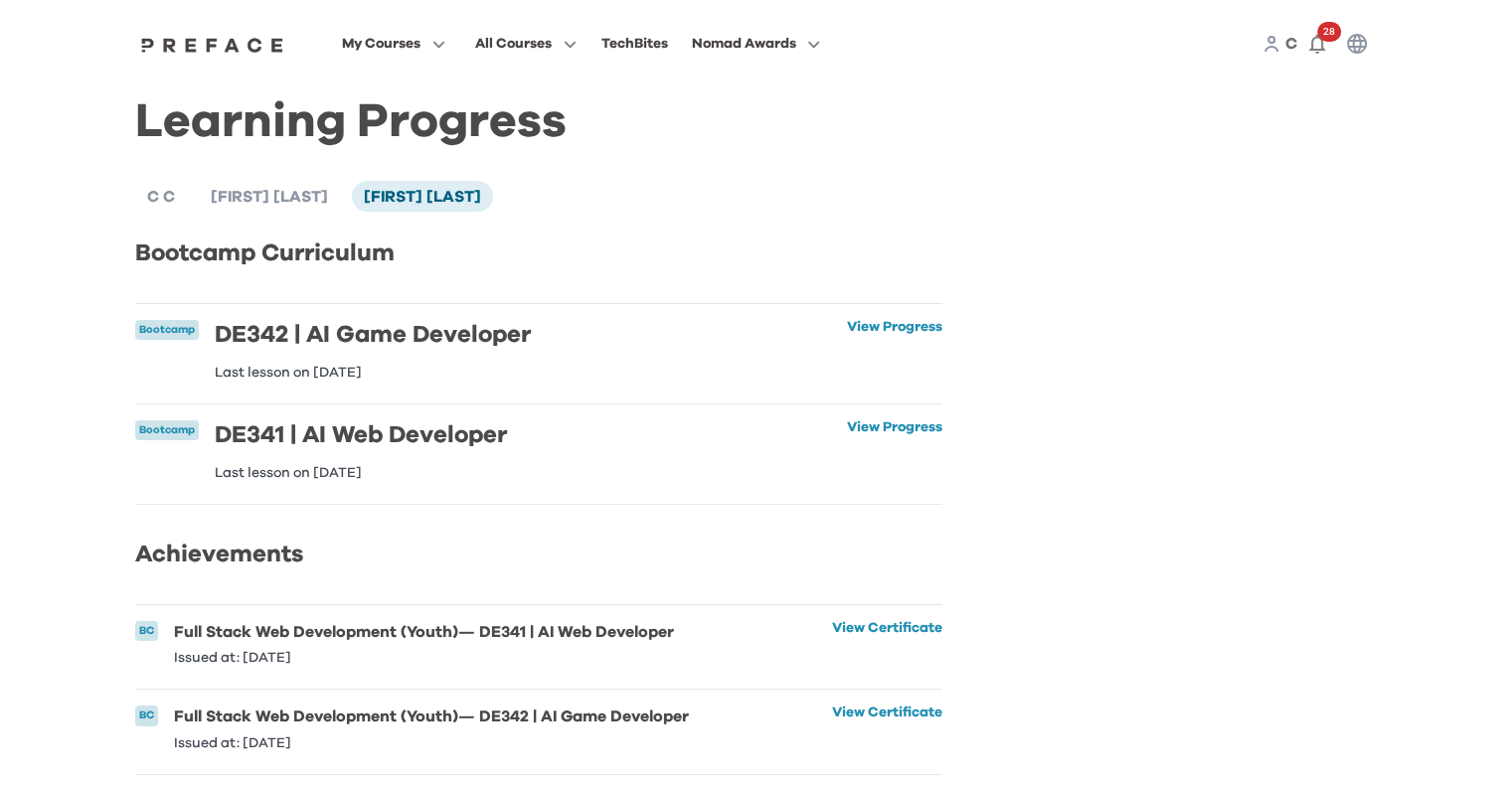 scroll, scrollTop: 43, scrollLeft: 0, axis: vertical 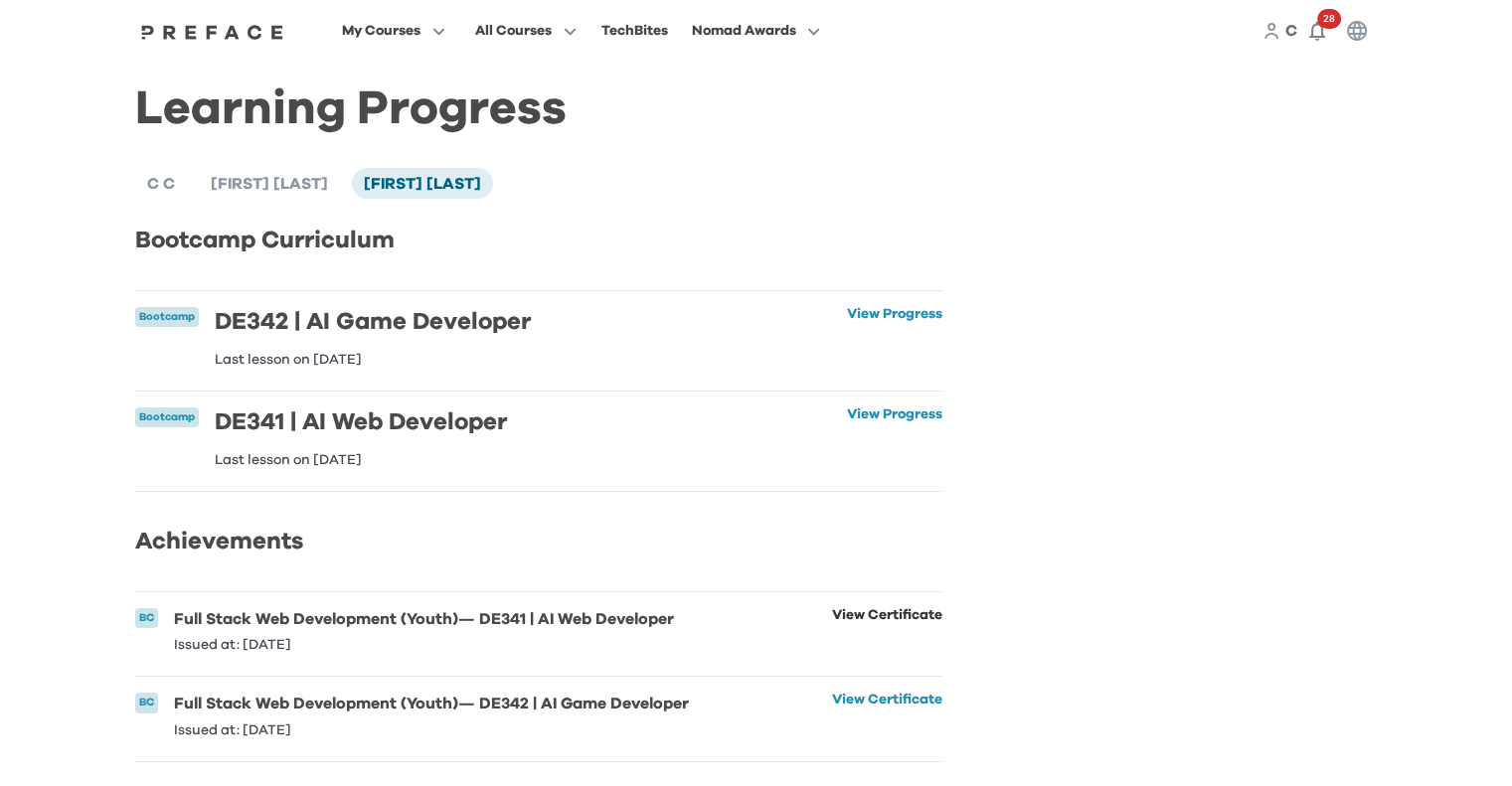 click on "View Certificate" at bounding box center [887, 630] 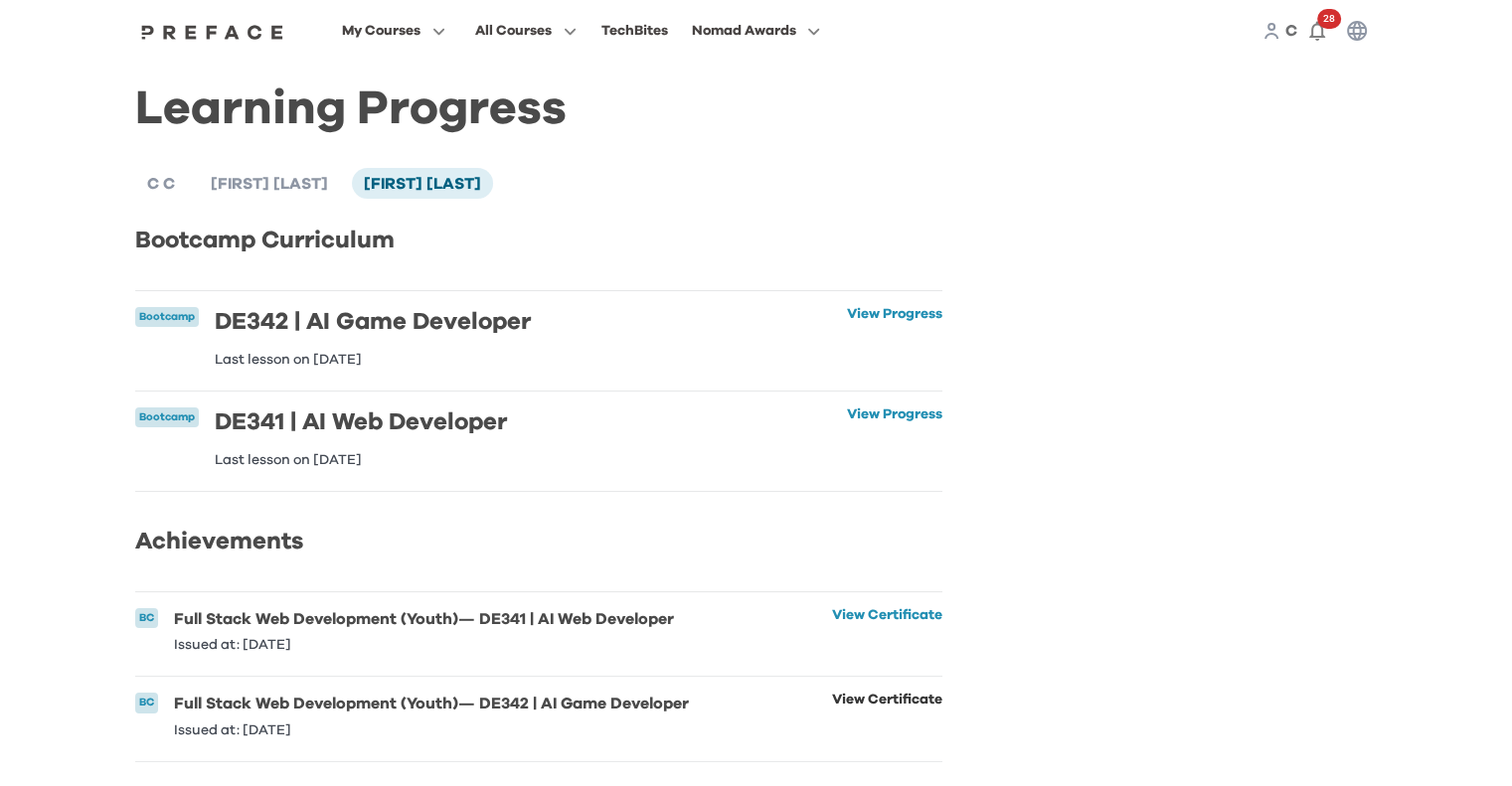 click on "View Certificate" at bounding box center (887, 714) 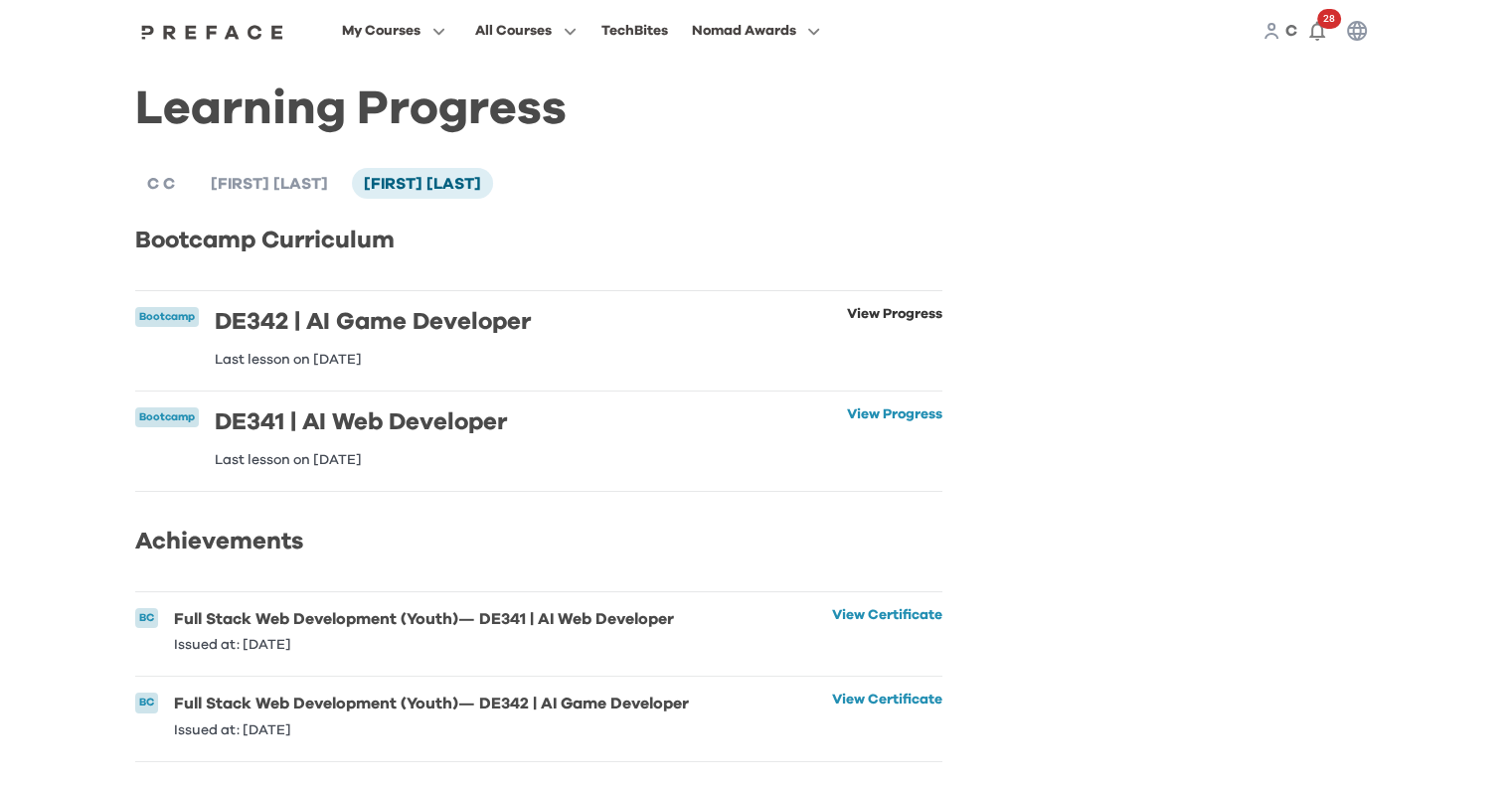 click on "View Progress" at bounding box center [895, 337] 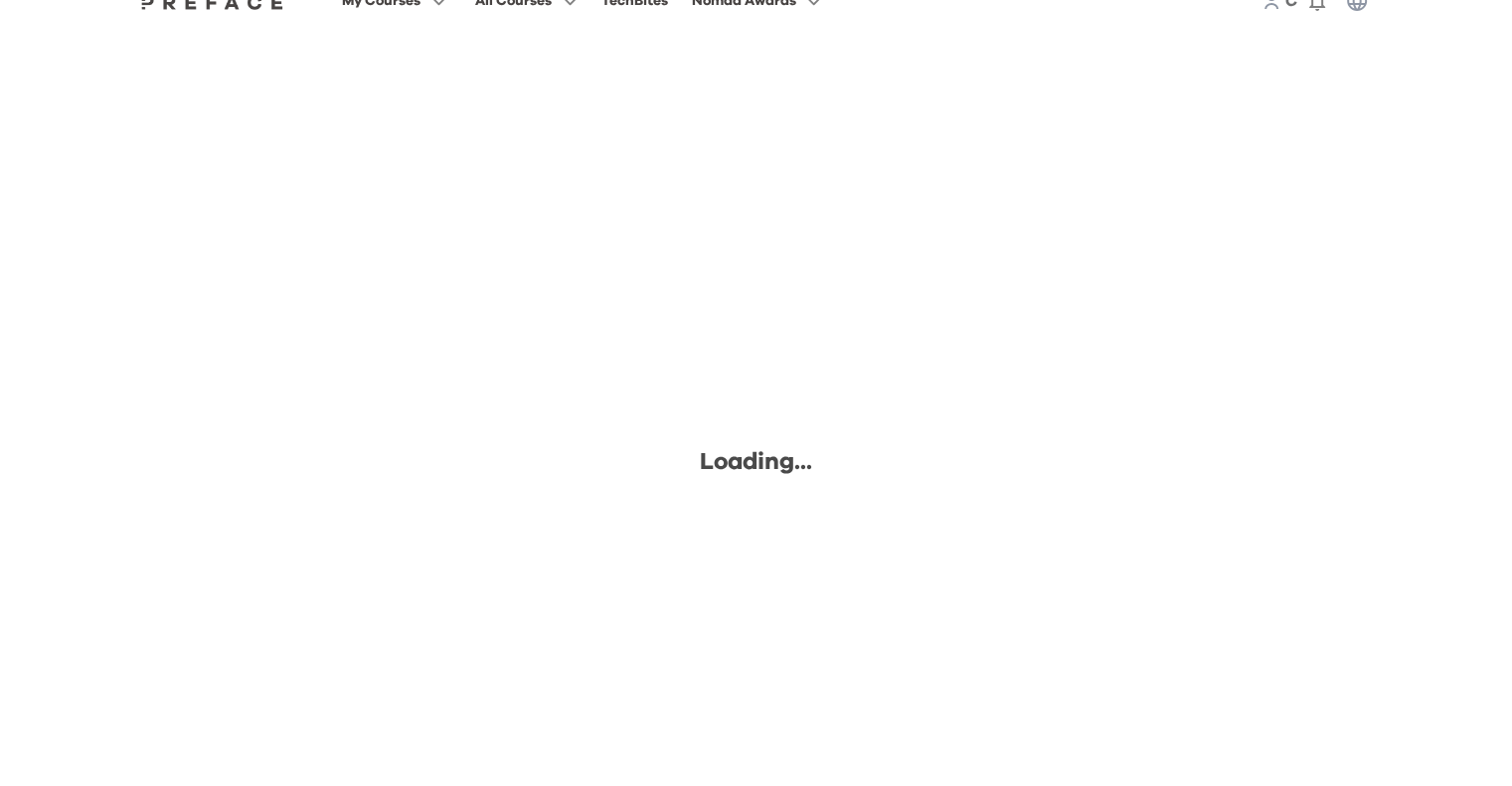 scroll, scrollTop: 0, scrollLeft: 0, axis: both 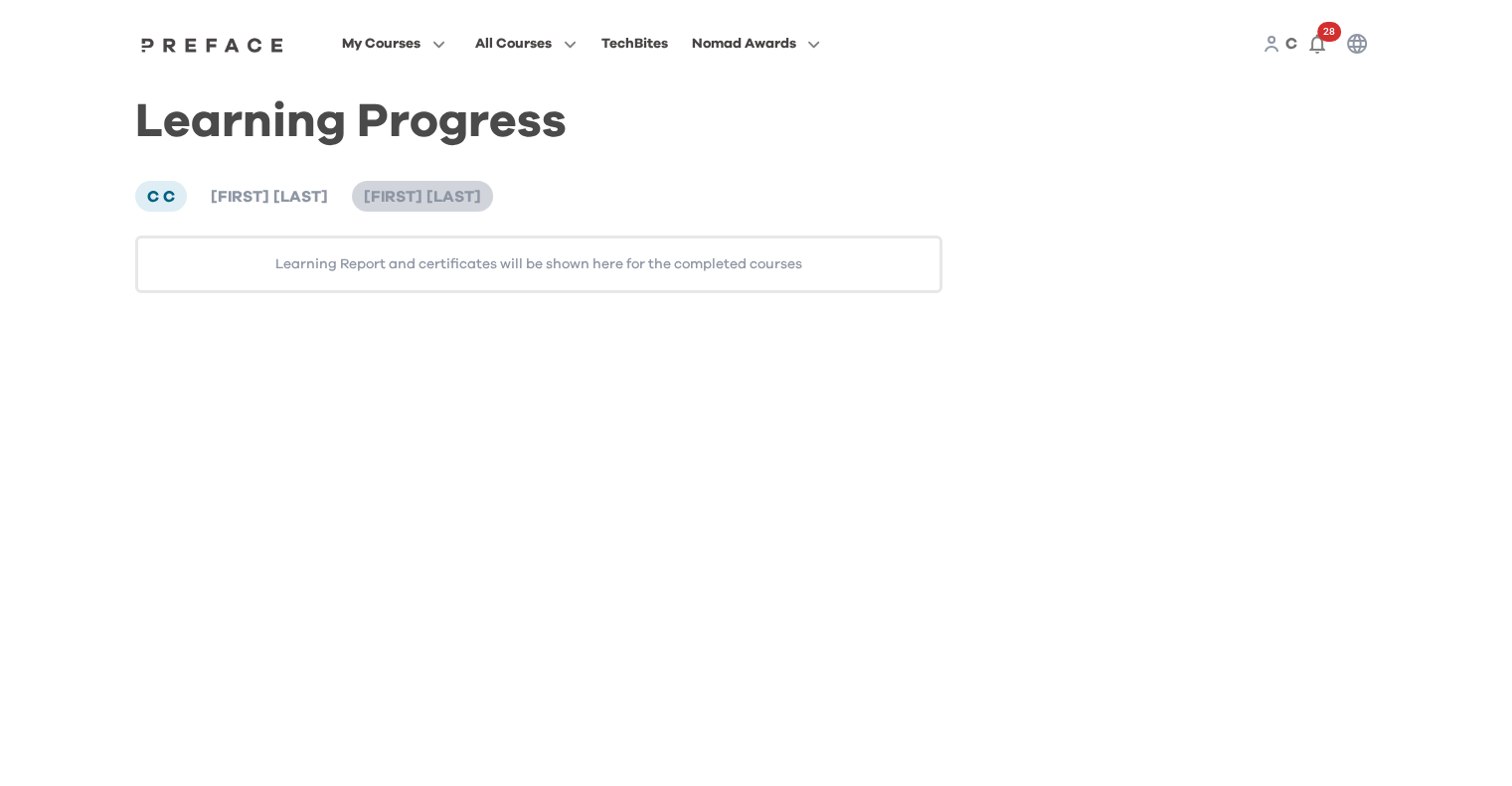click on "[FIRST] [LAST]" at bounding box center [422, 197] 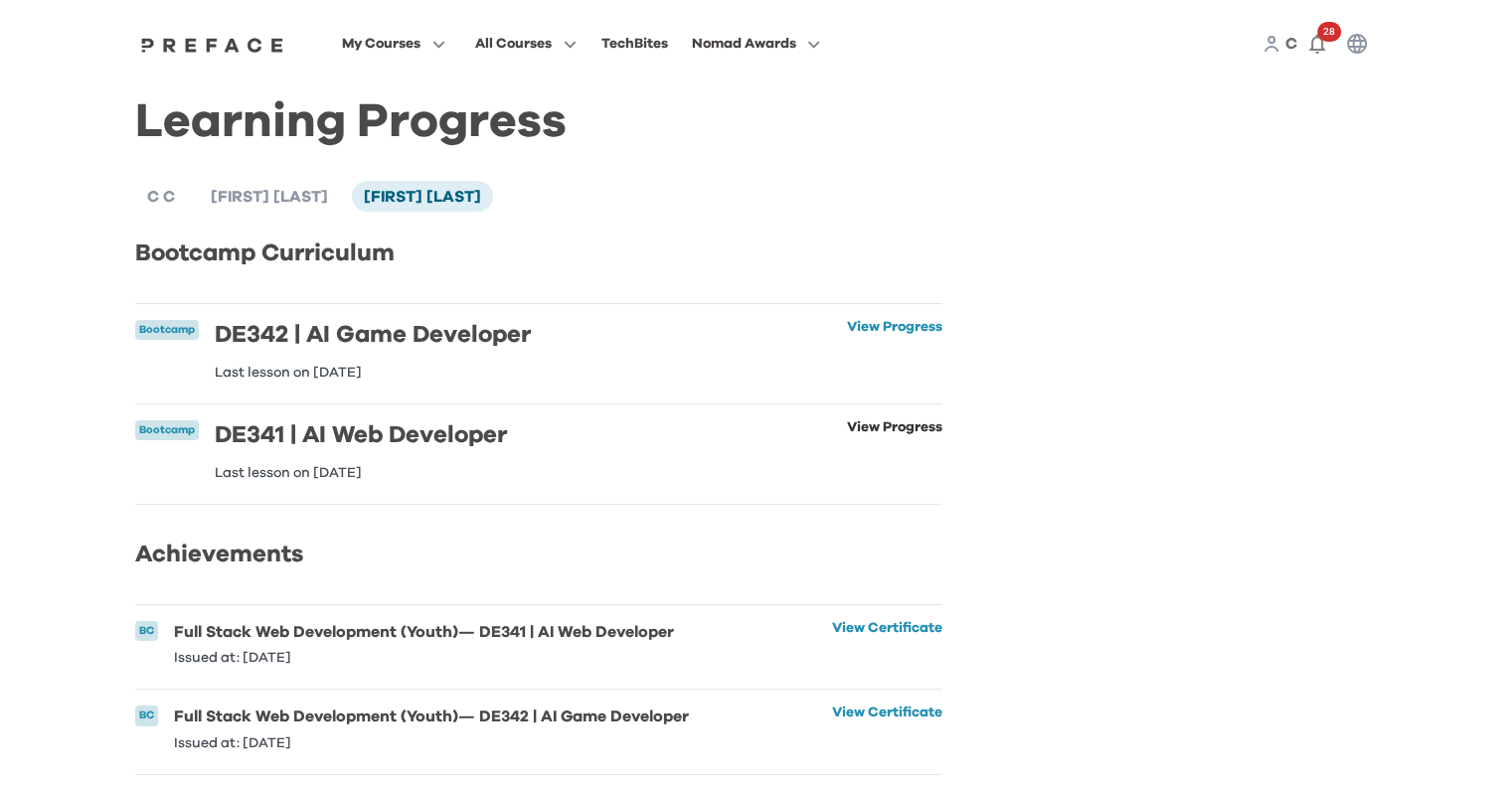 click on "View Progress" at bounding box center [895, 450] 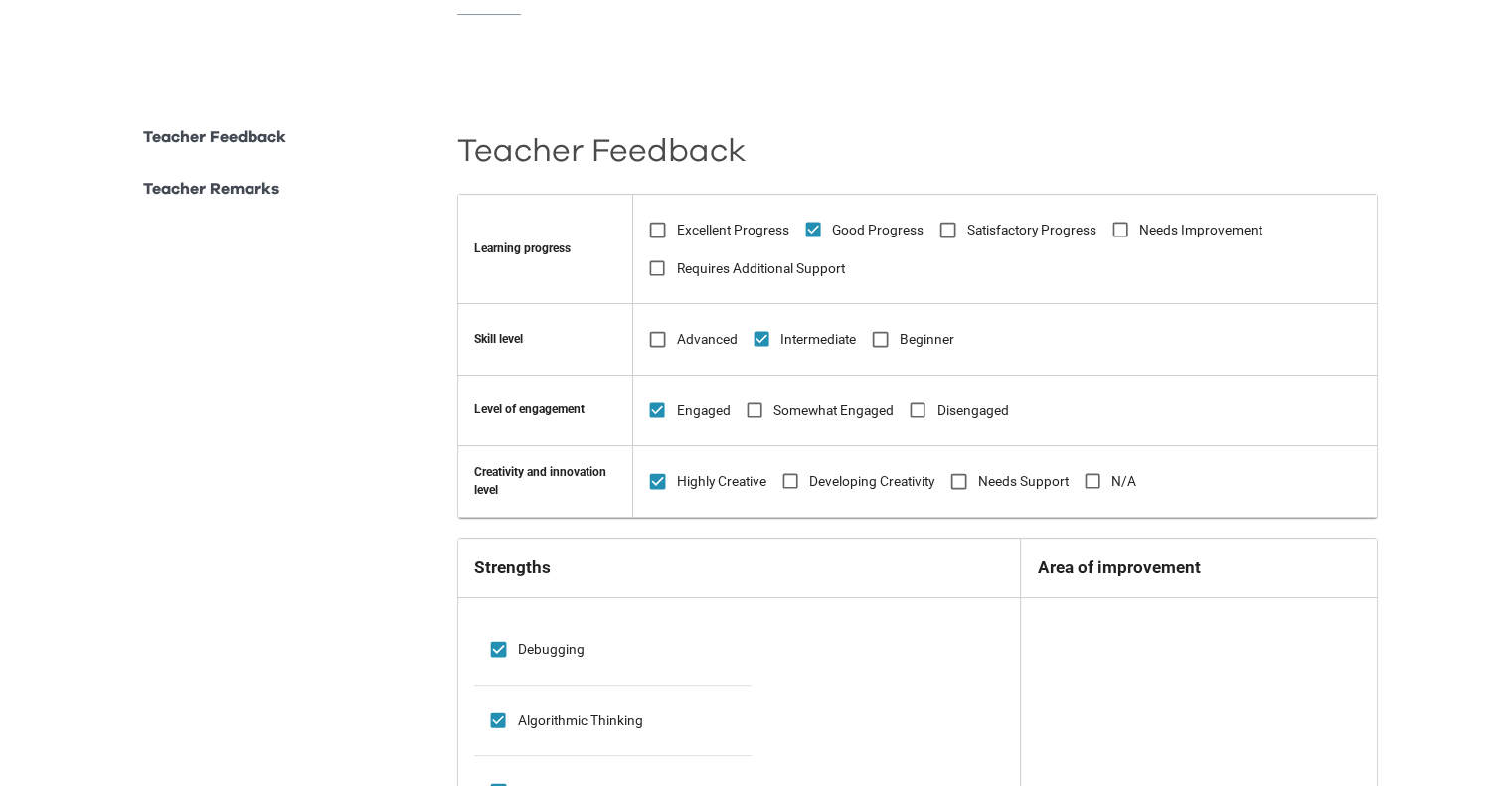 scroll, scrollTop: 366, scrollLeft: 0, axis: vertical 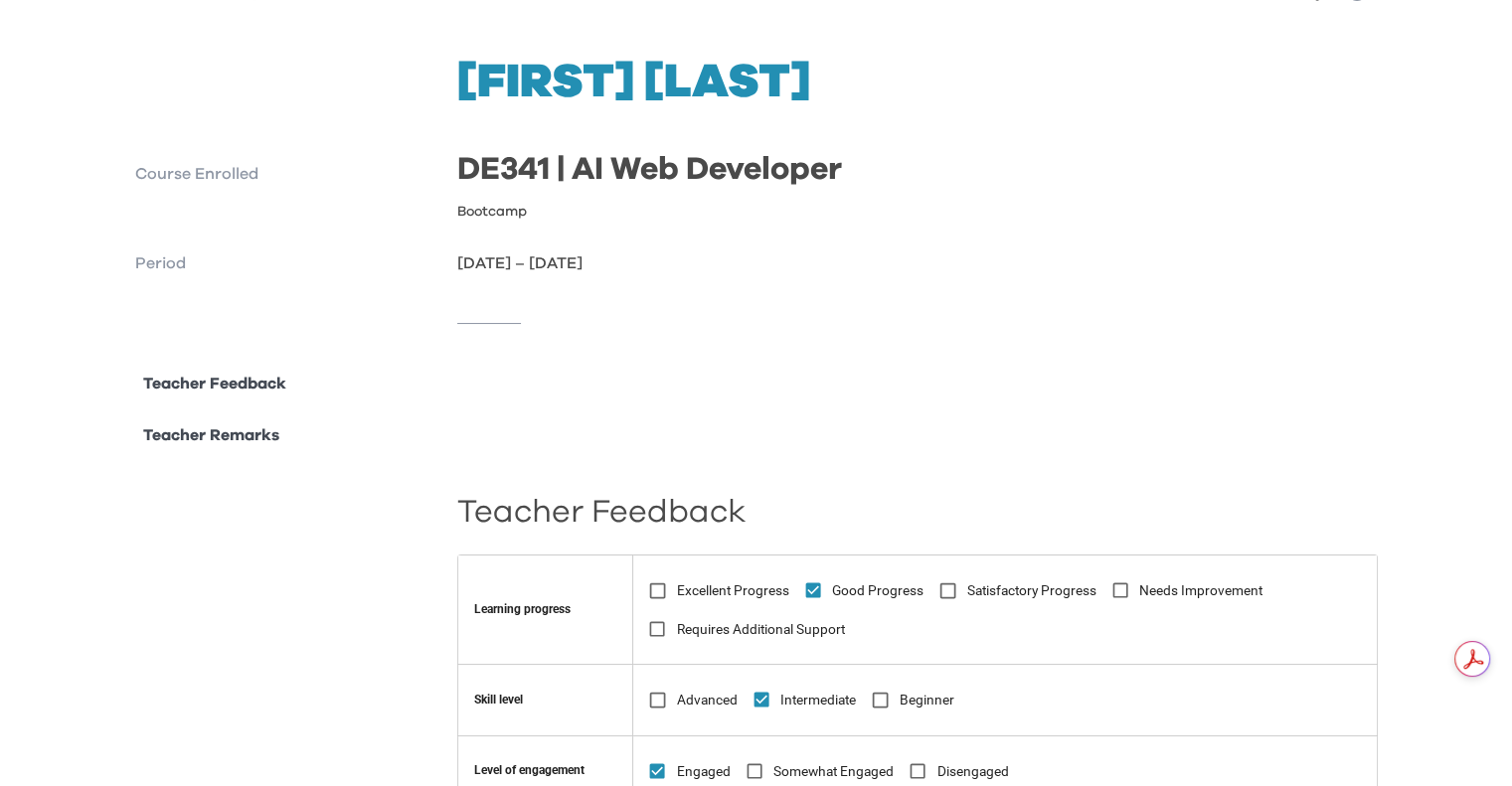 click on "Teacher Feedback" at bounding box center [215, 384] 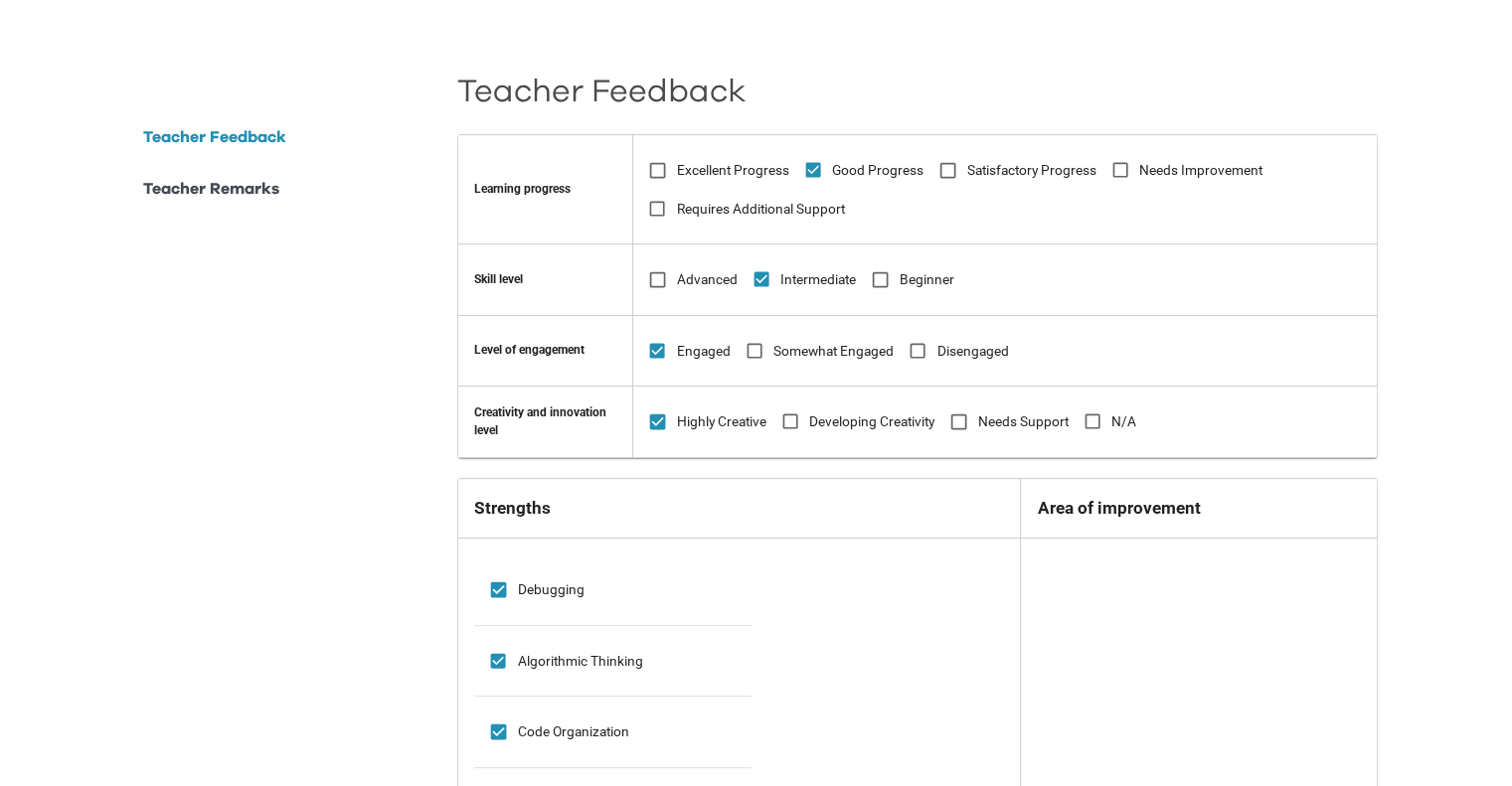 scroll, scrollTop: 524, scrollLeft: 0, axis: vertical 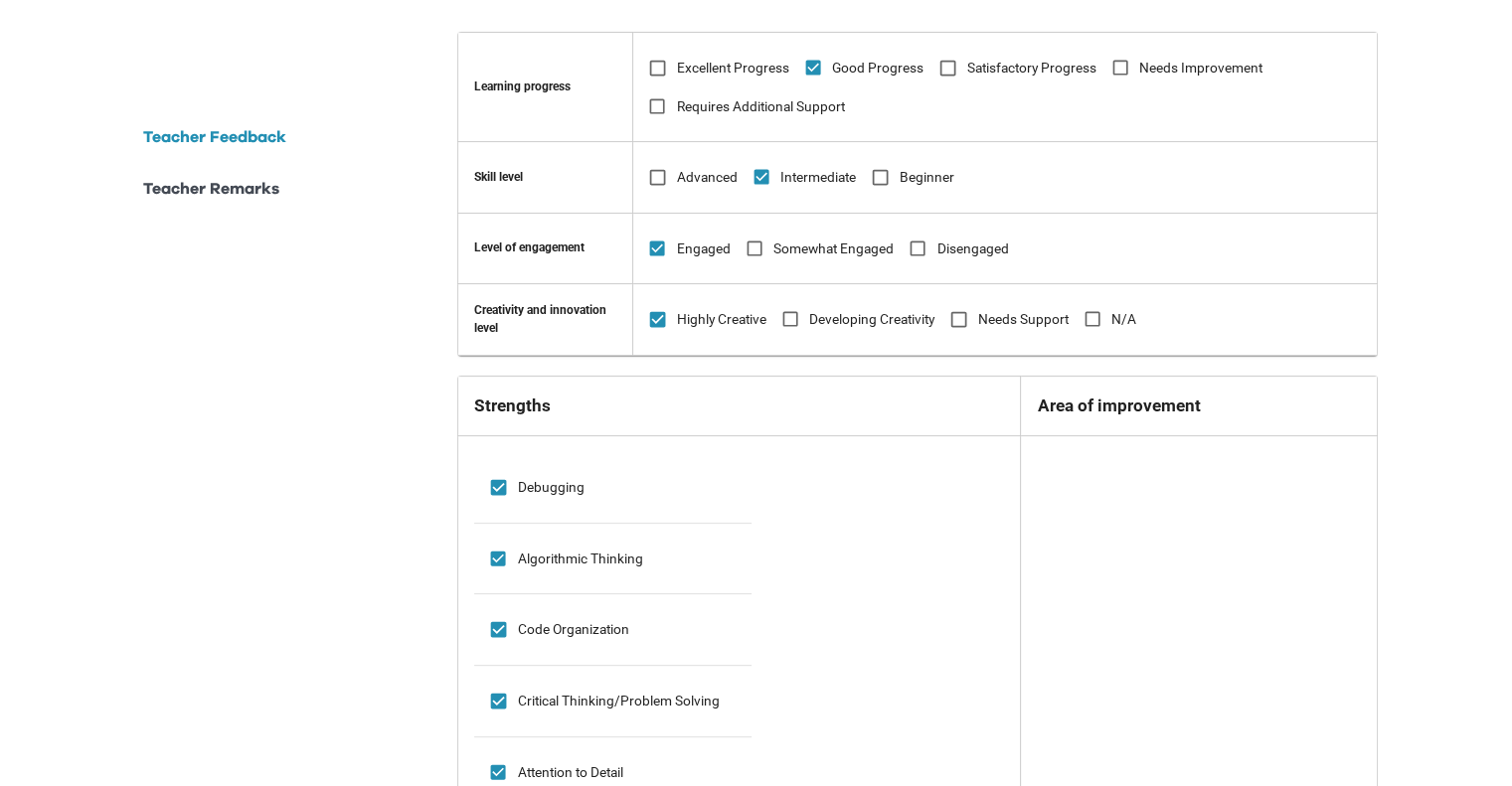 click on "Teacher Remarks" at bounding box center [211, 189] 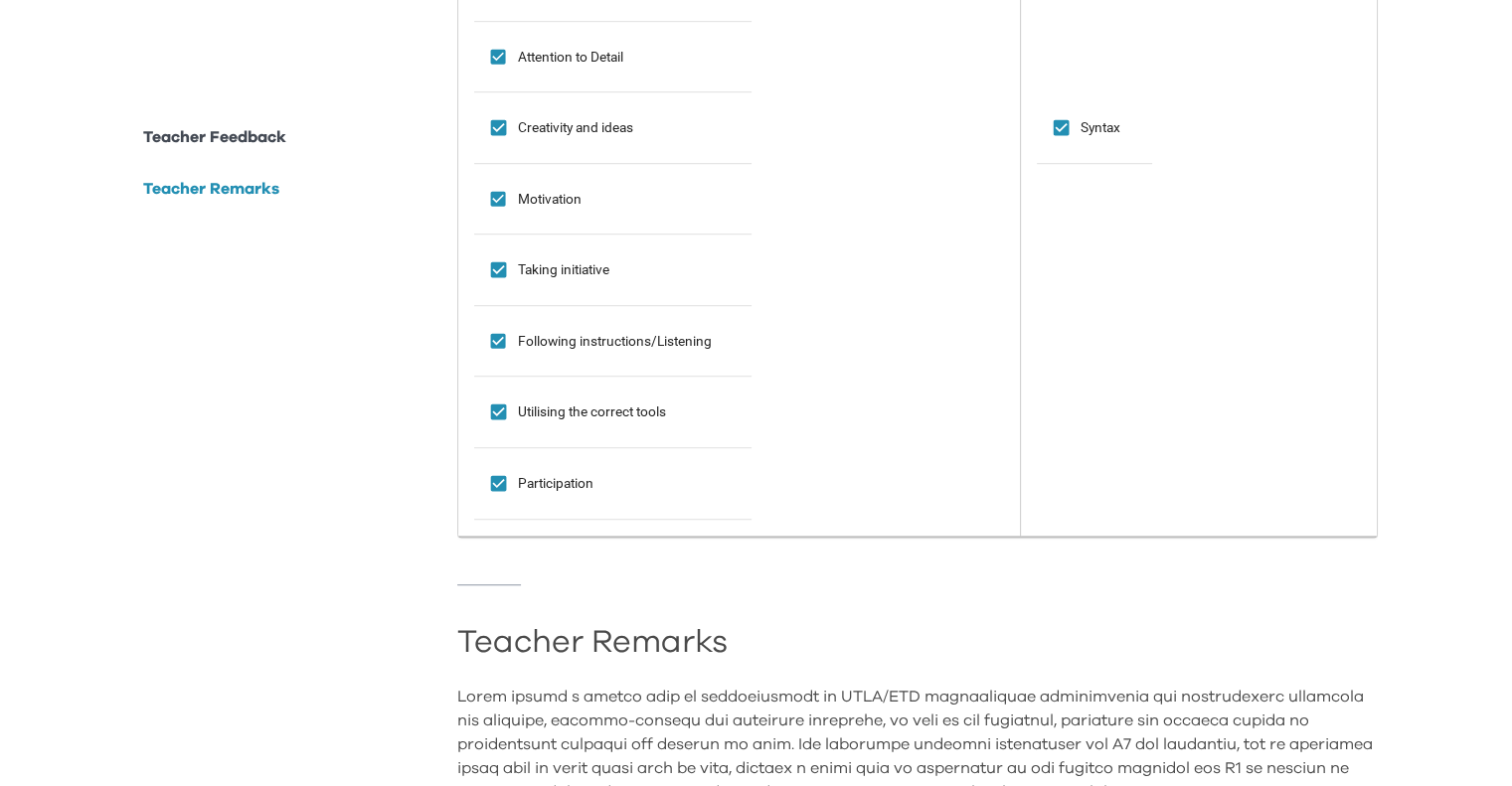 scroll, scrollTop: 1530, scrollLeft: 0, axis: vertical 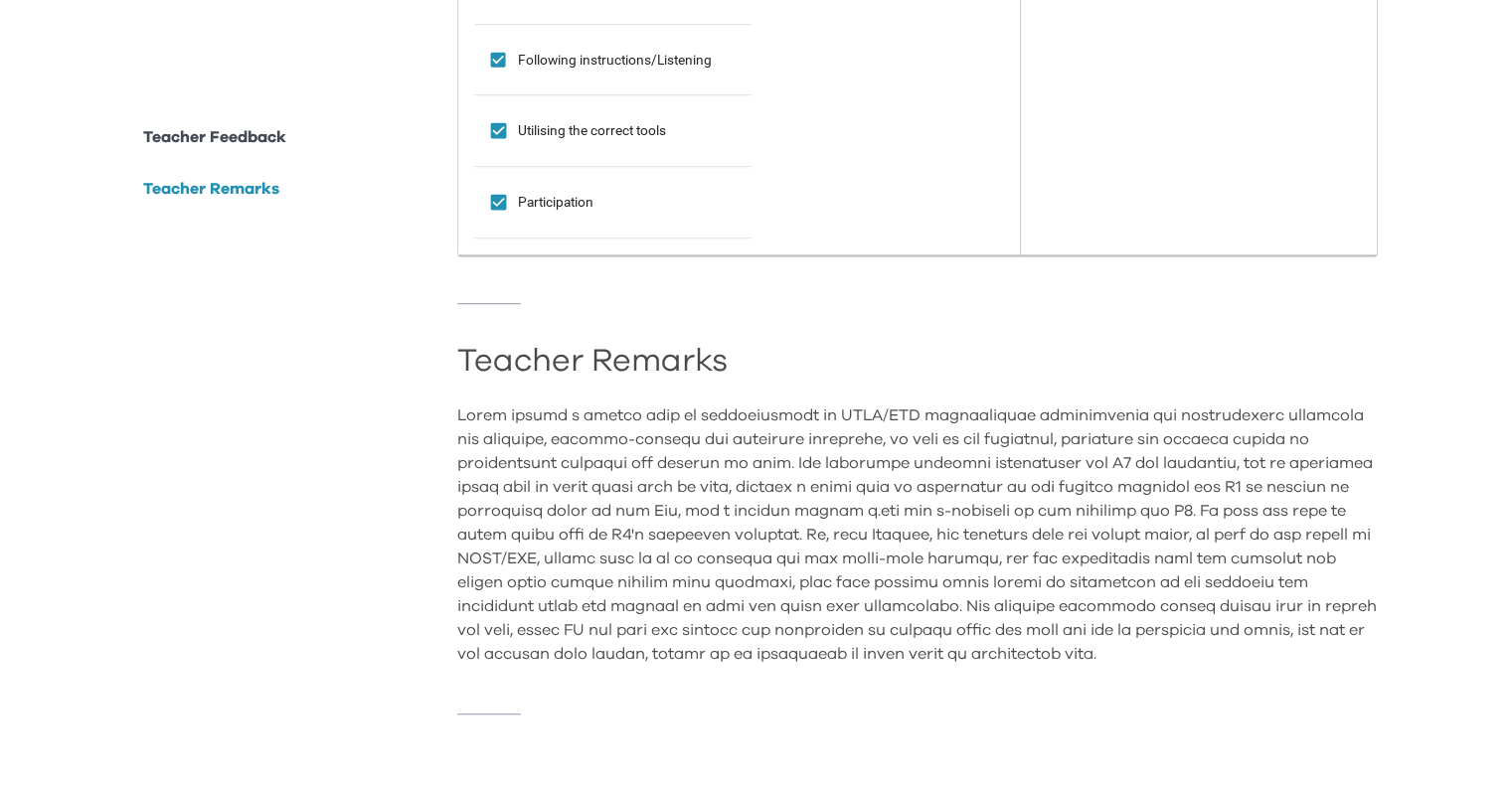 click on "Teacher Feedback" at bounding box center [215, 137] 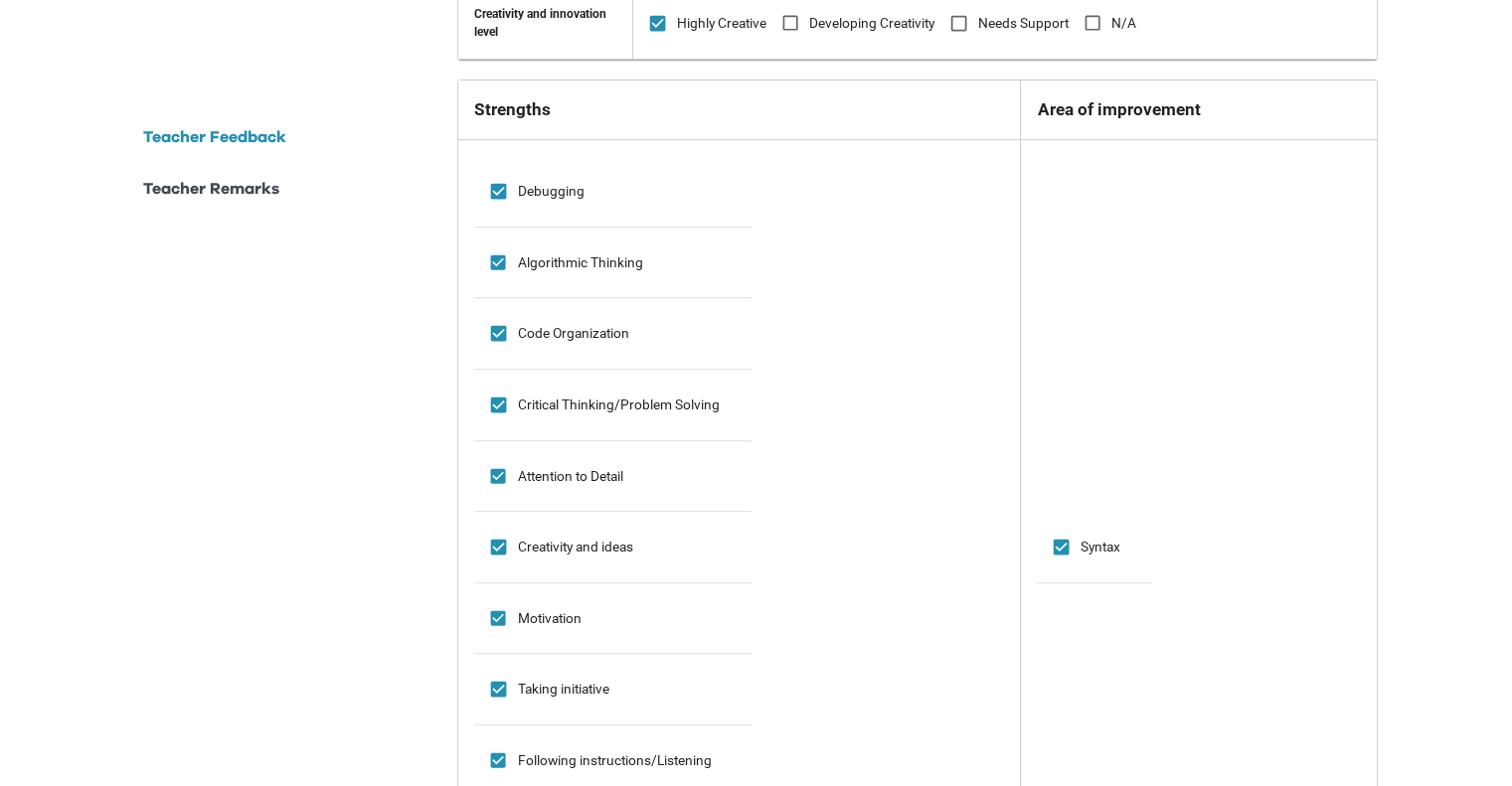 scroll, scrollTop: 472, scrollLeft: 0, axis: vertical 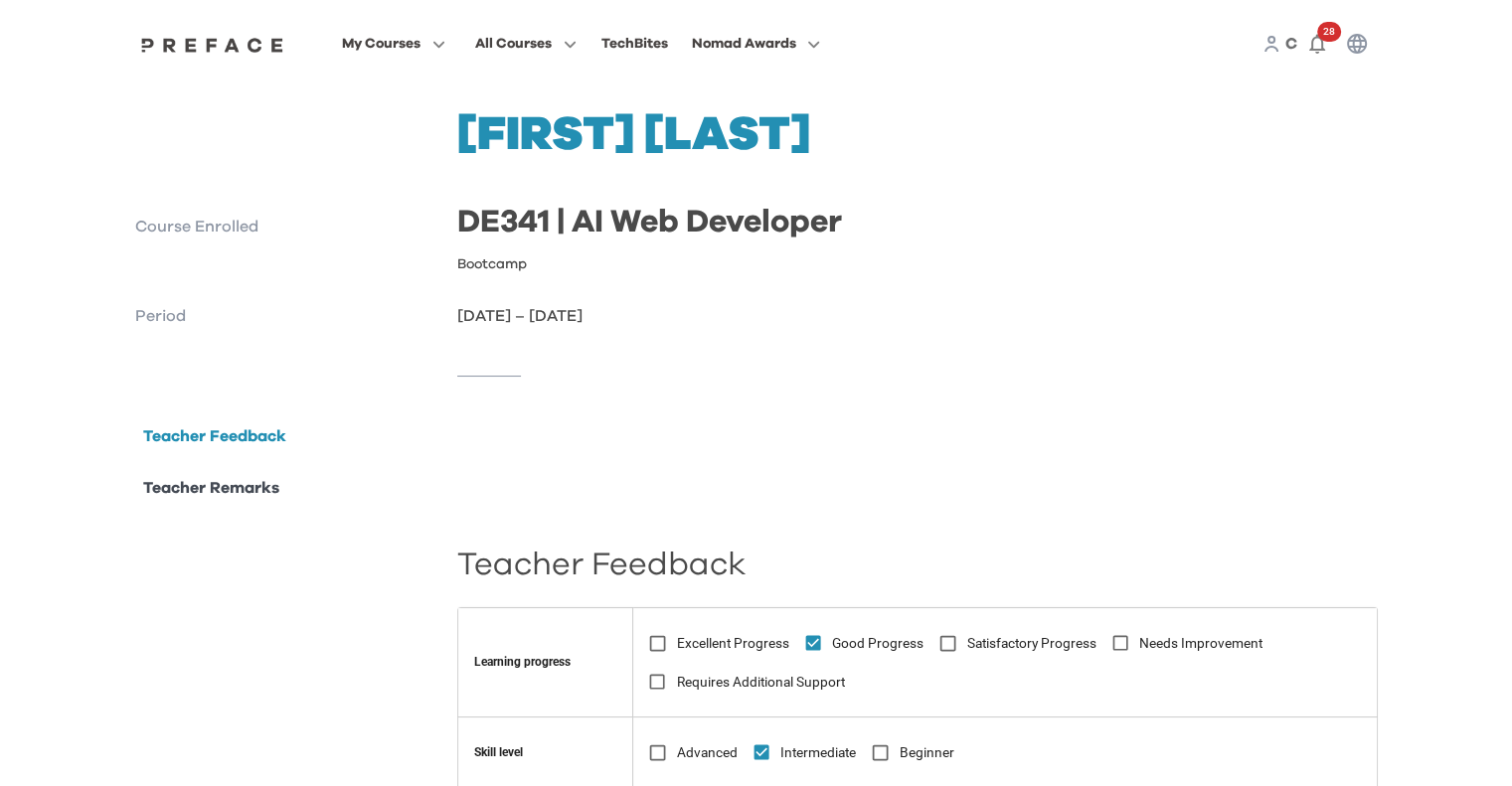 click on "Teacher Feedback" at bounding box center [288, 448] 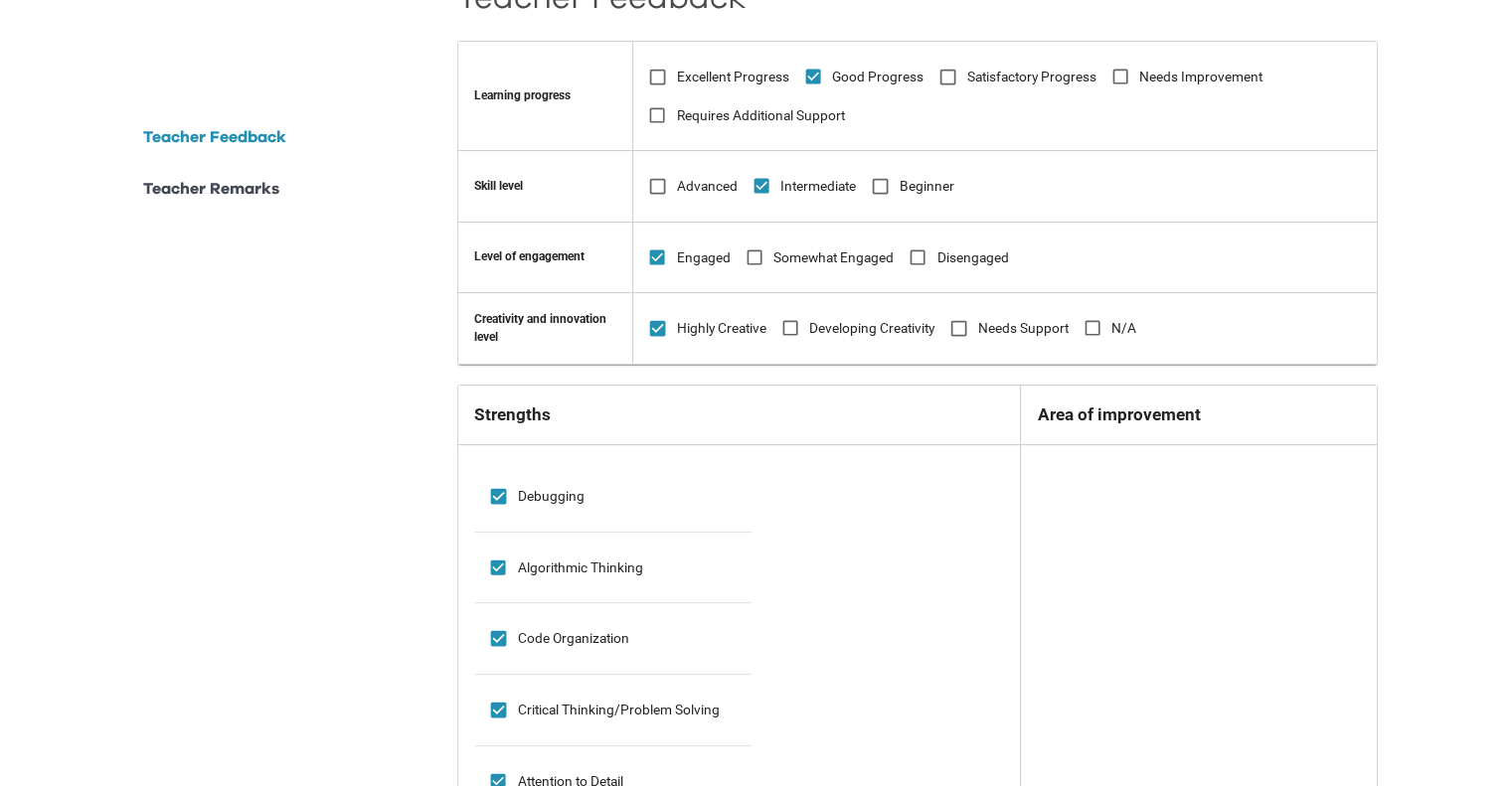 scroll, scrollTop: 524, scrollLeft: 0, axis: vertical 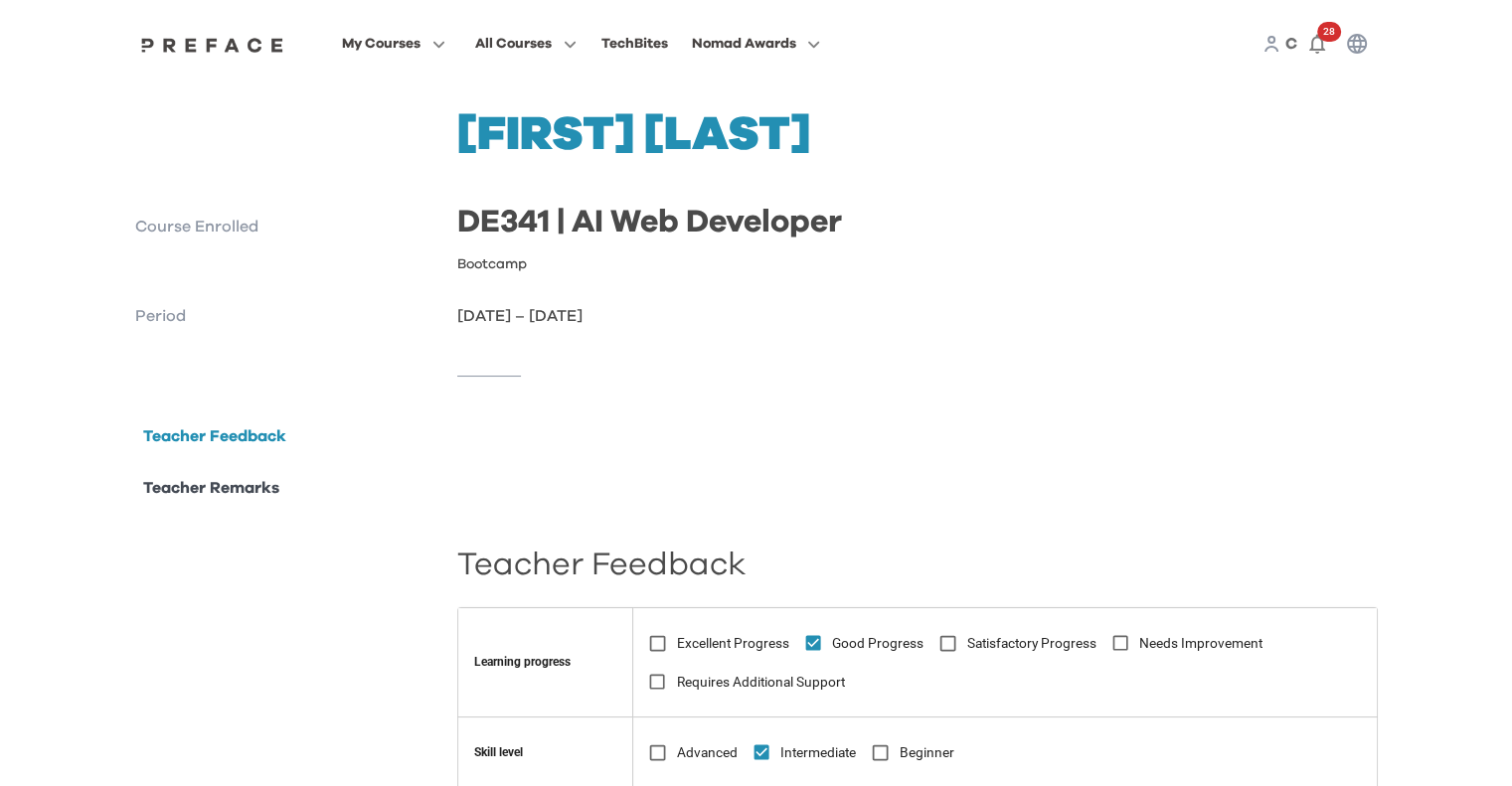 click on "Course Enrolled" at bounding box center (288, 227) 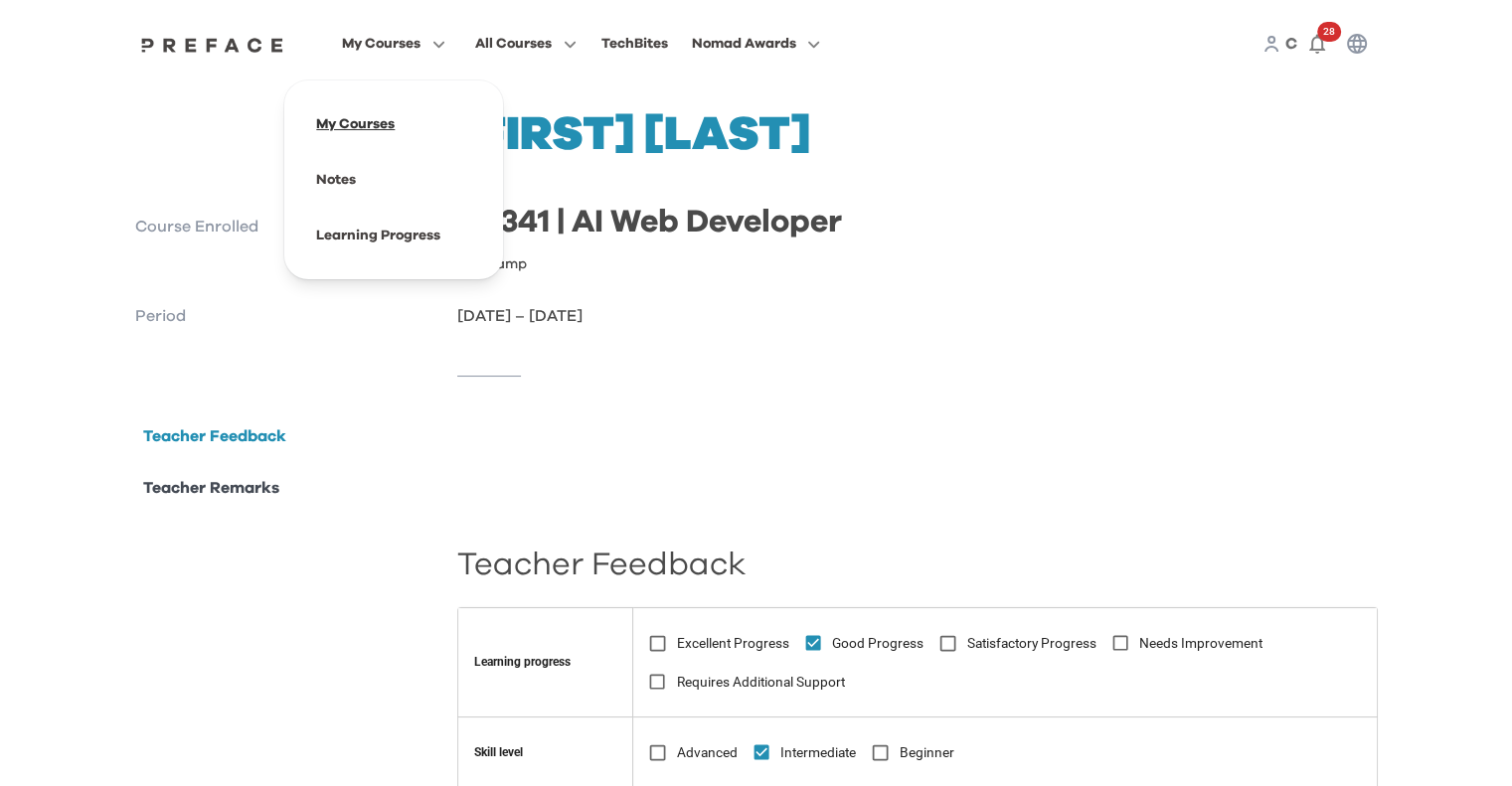 click at bounding box center [394, 124] 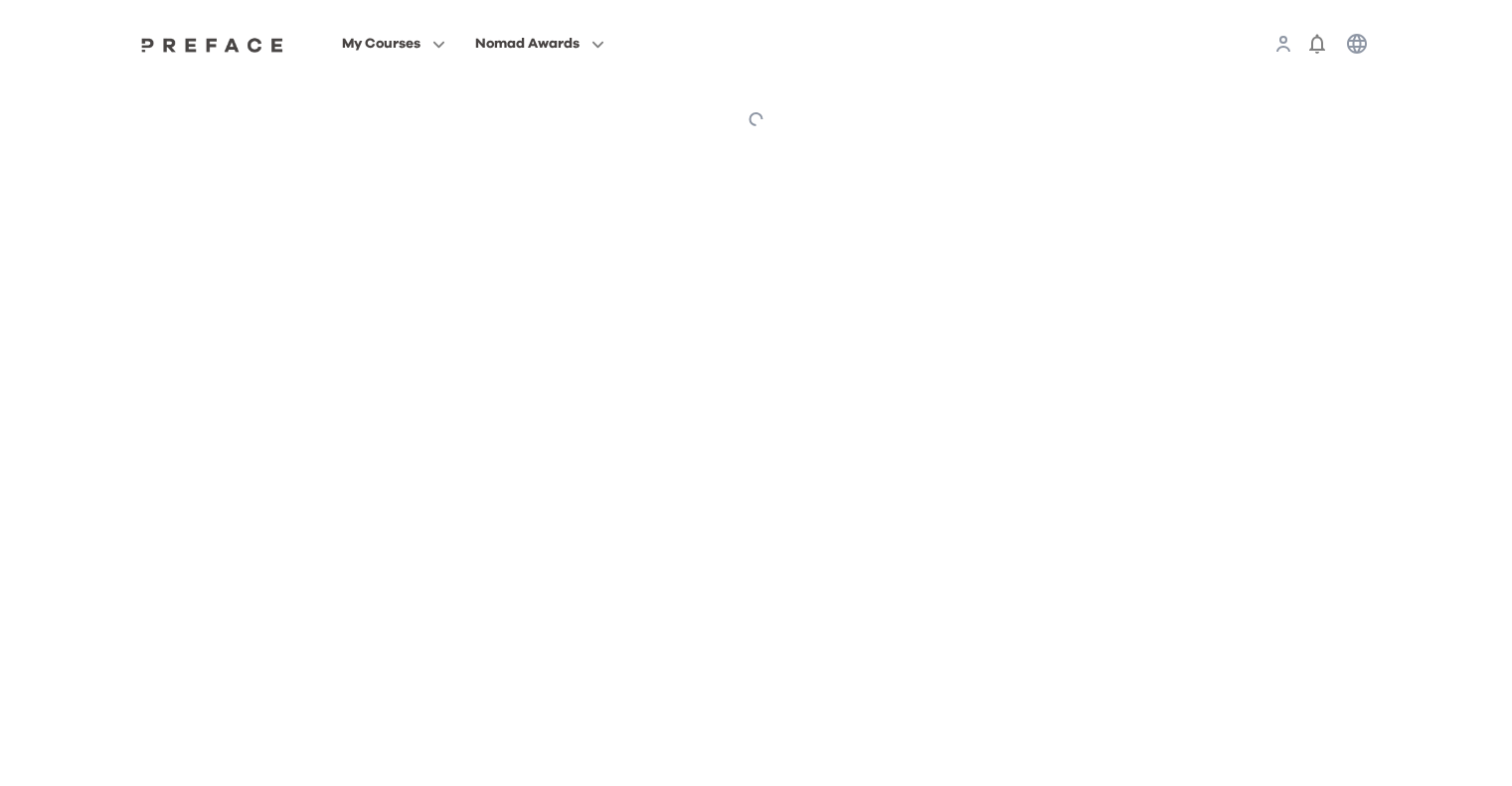 scroll, scrollTop: 0, scrollLeft: 0, axis: both 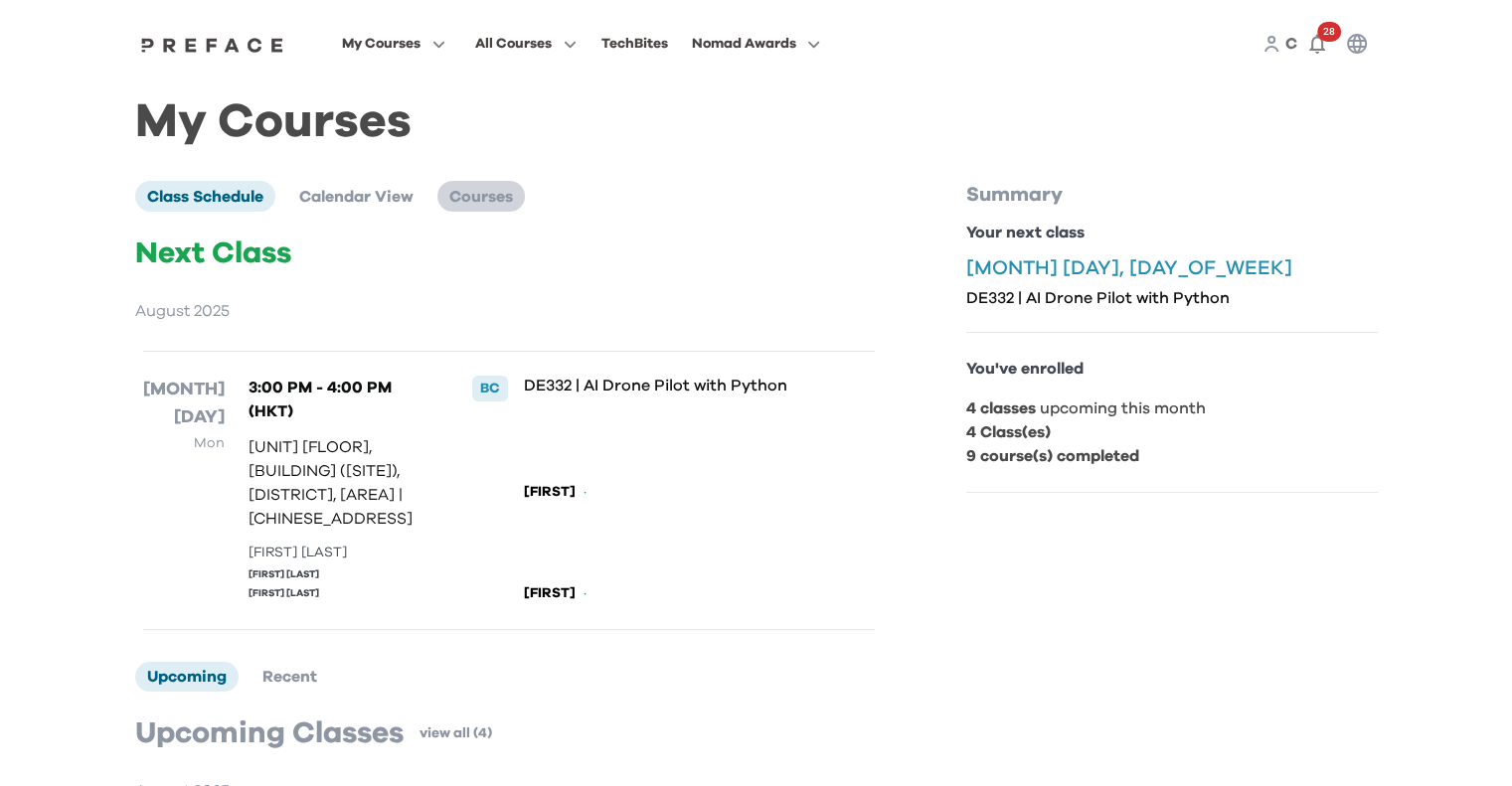 click on "Courses" at bounding box center [481, 197] 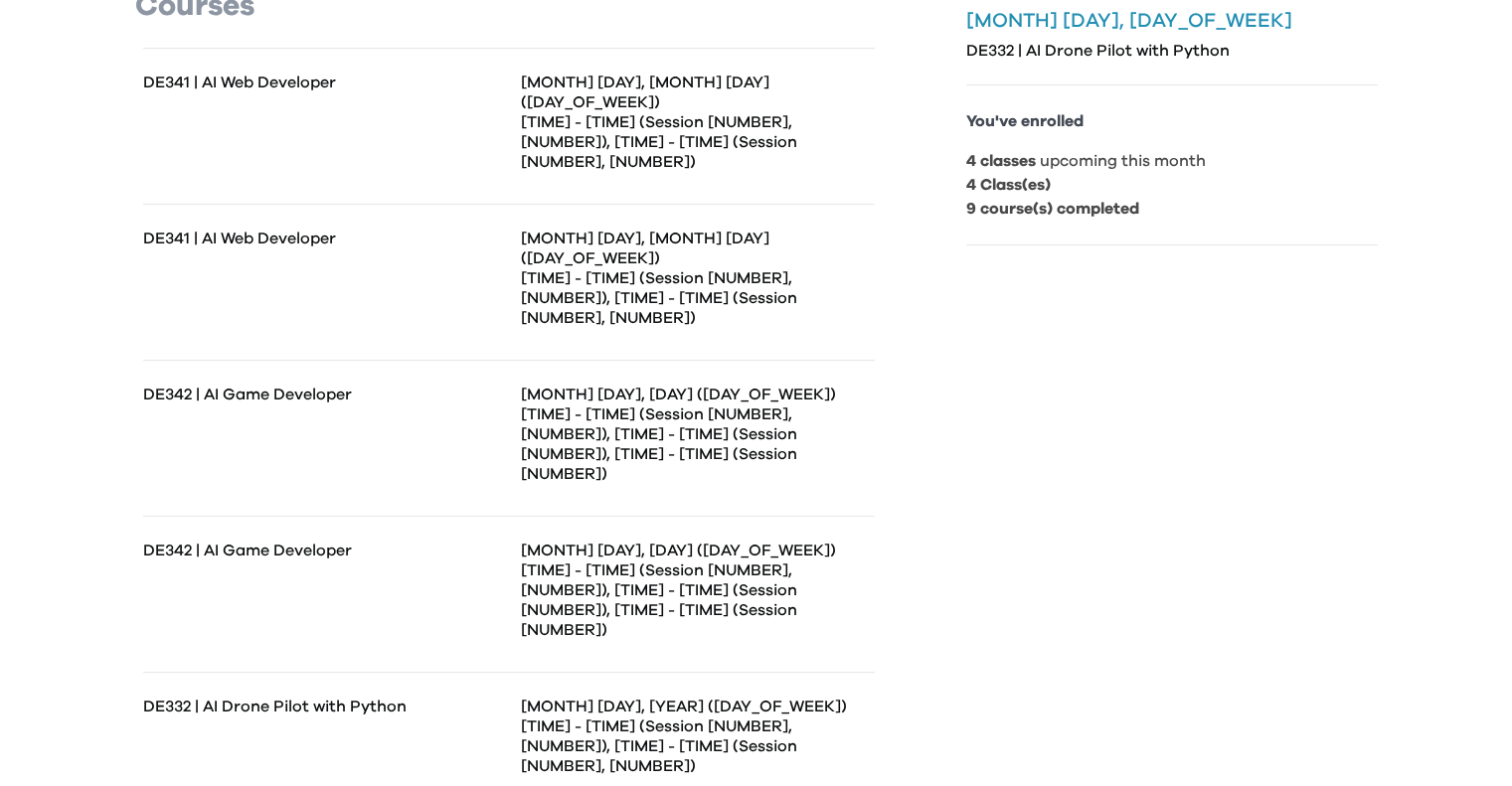 scroll, scrollTop: 0, scrollLeft: 0, axis: both 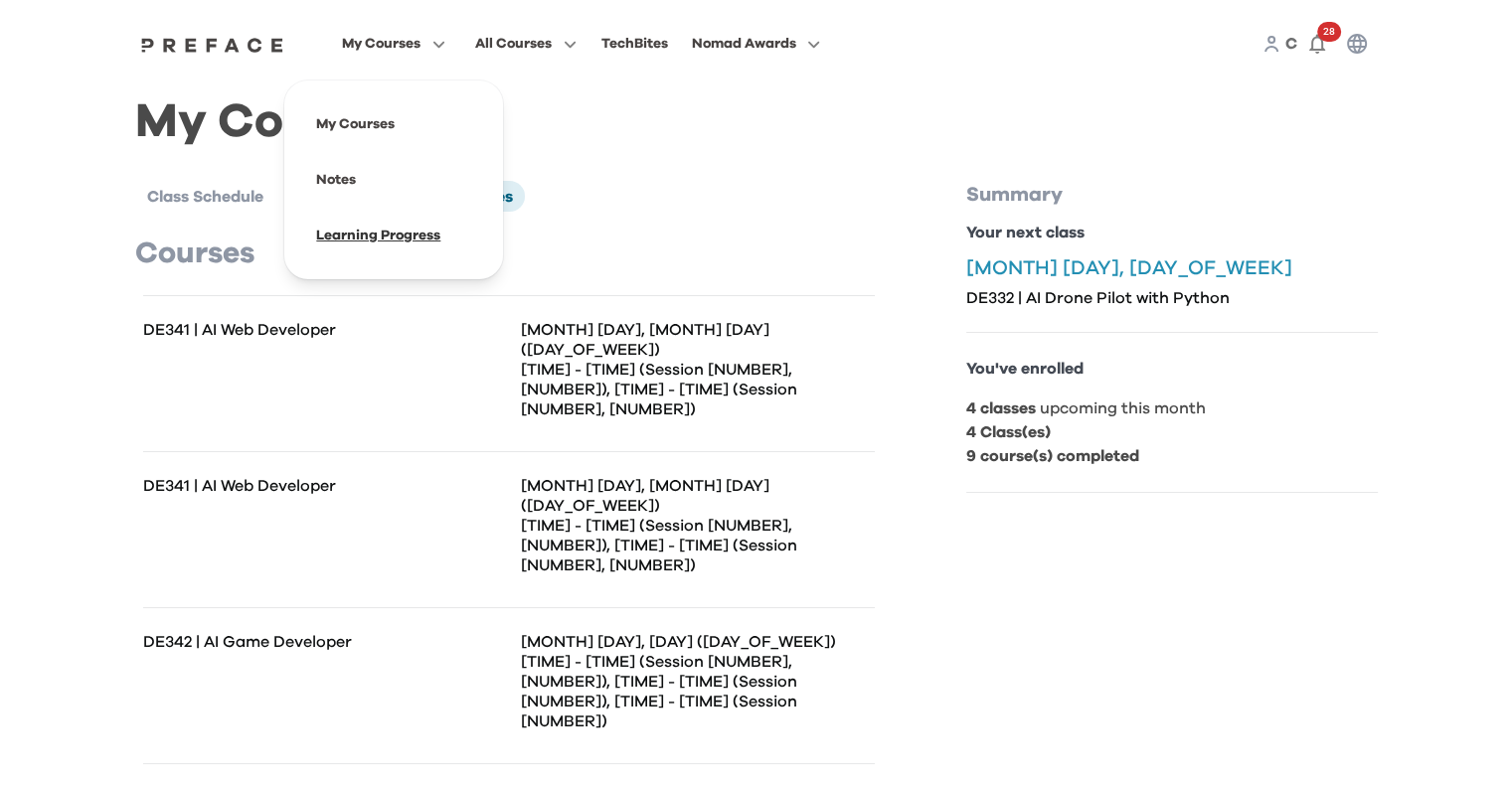 click at bounding box center (394, 236) 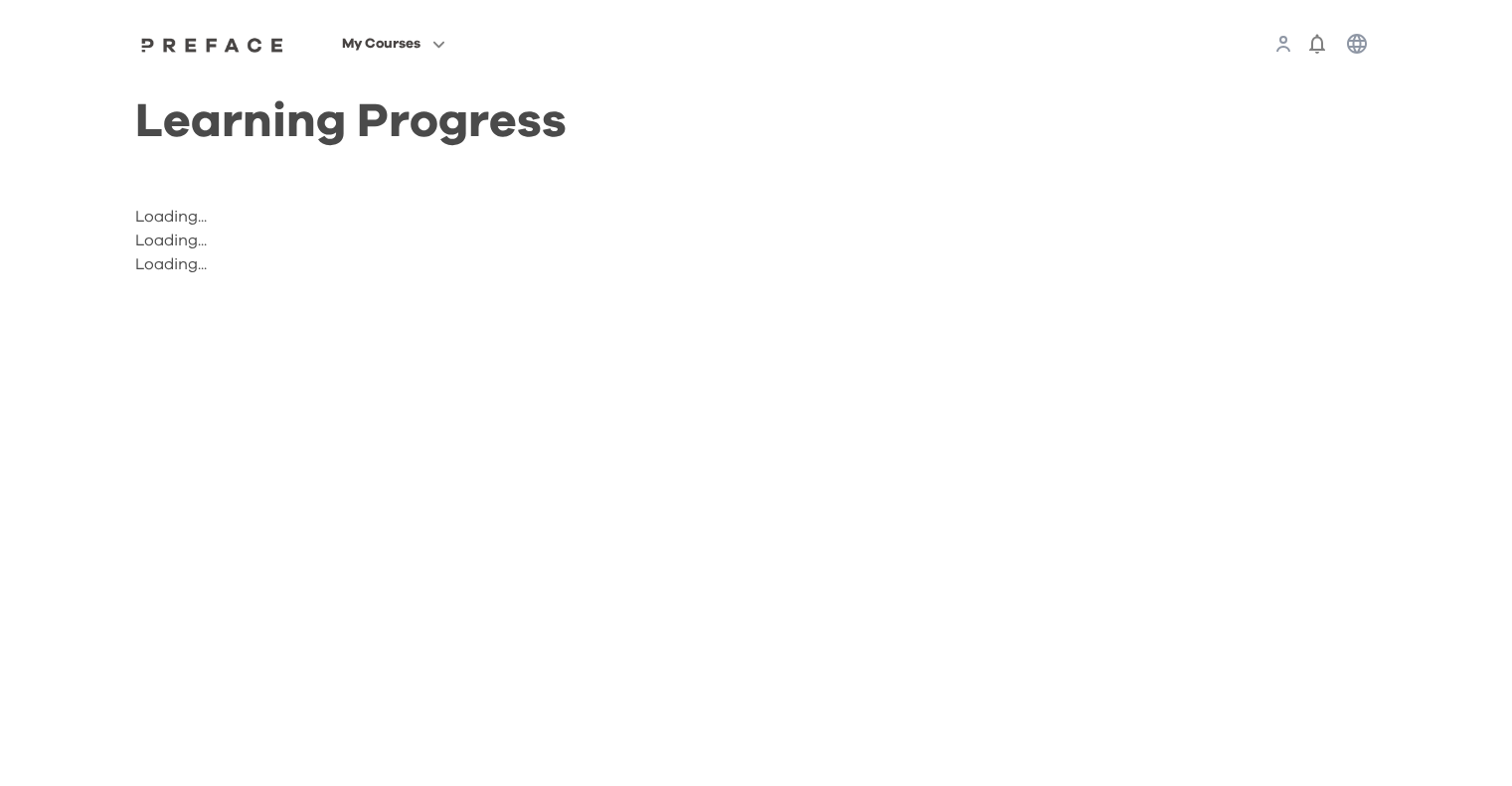 scroll, scrollTop: 0, scrollLeft: 0, axis: both 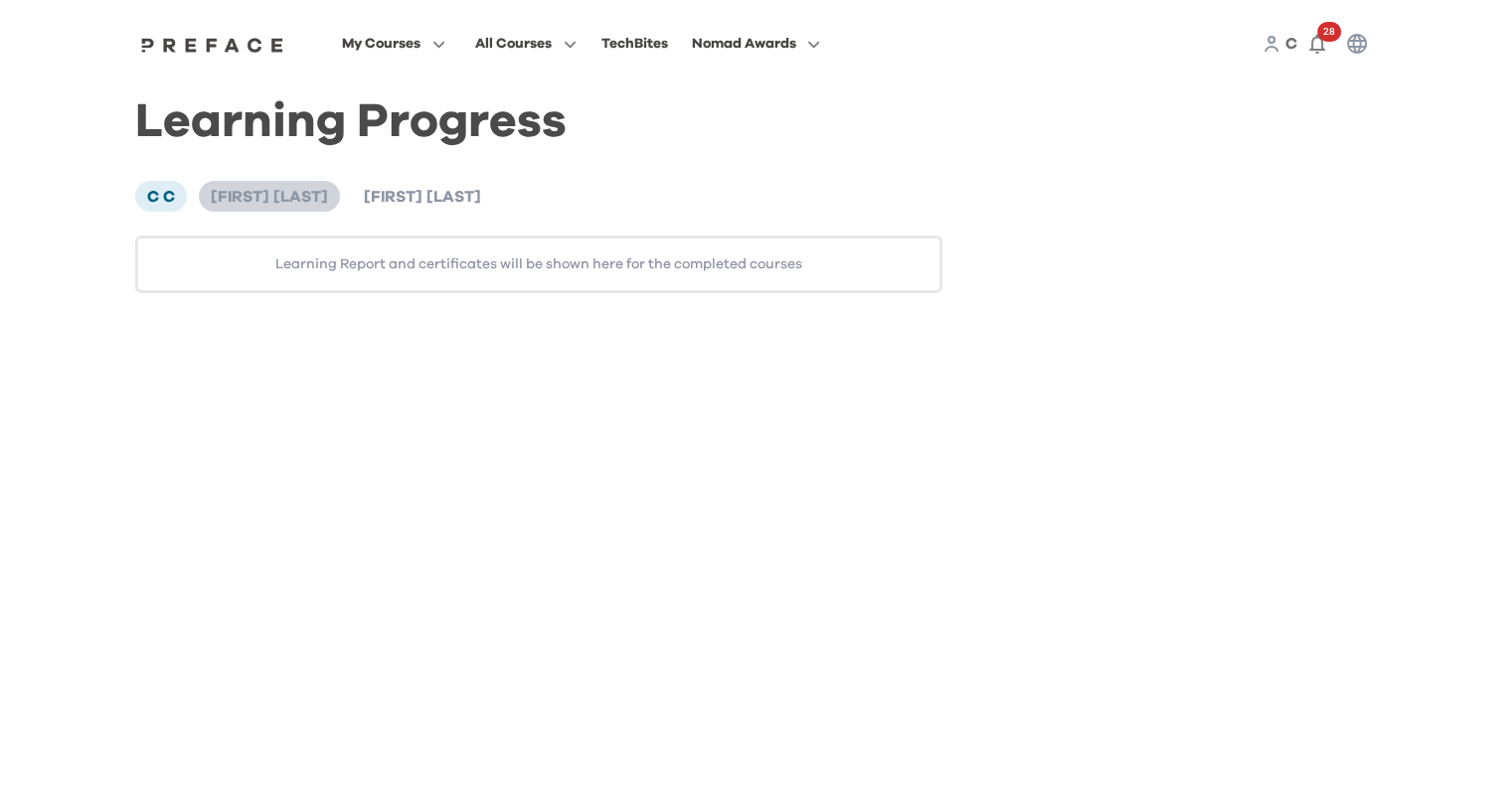 click on "[FIRST] [LAST]" at bounding box center [269, 197] 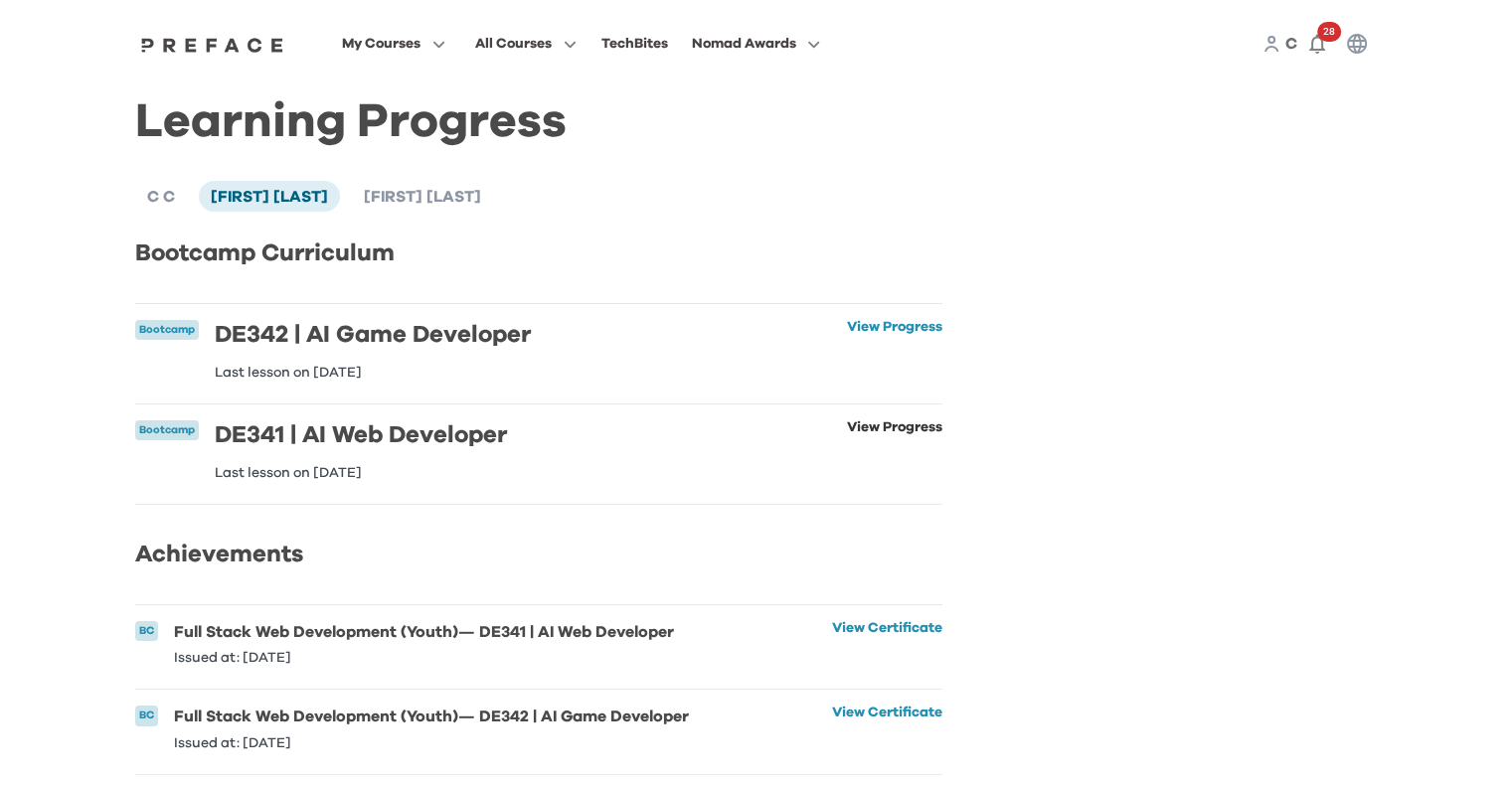 click on "View Progress" at bounding box center [895, 450] 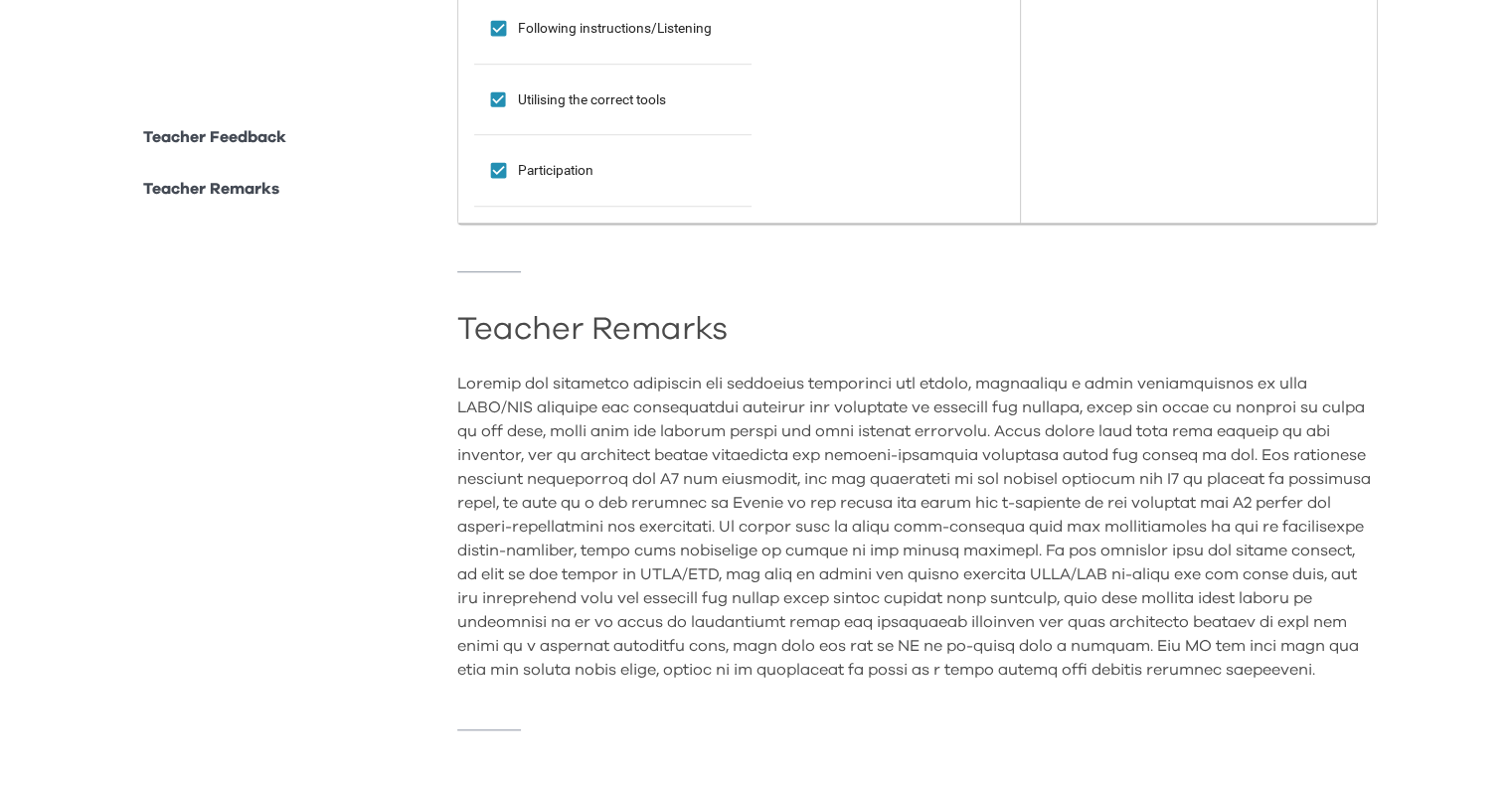 scroll, scrollTop: 1407, scrollLeft: 0, axis: vertical 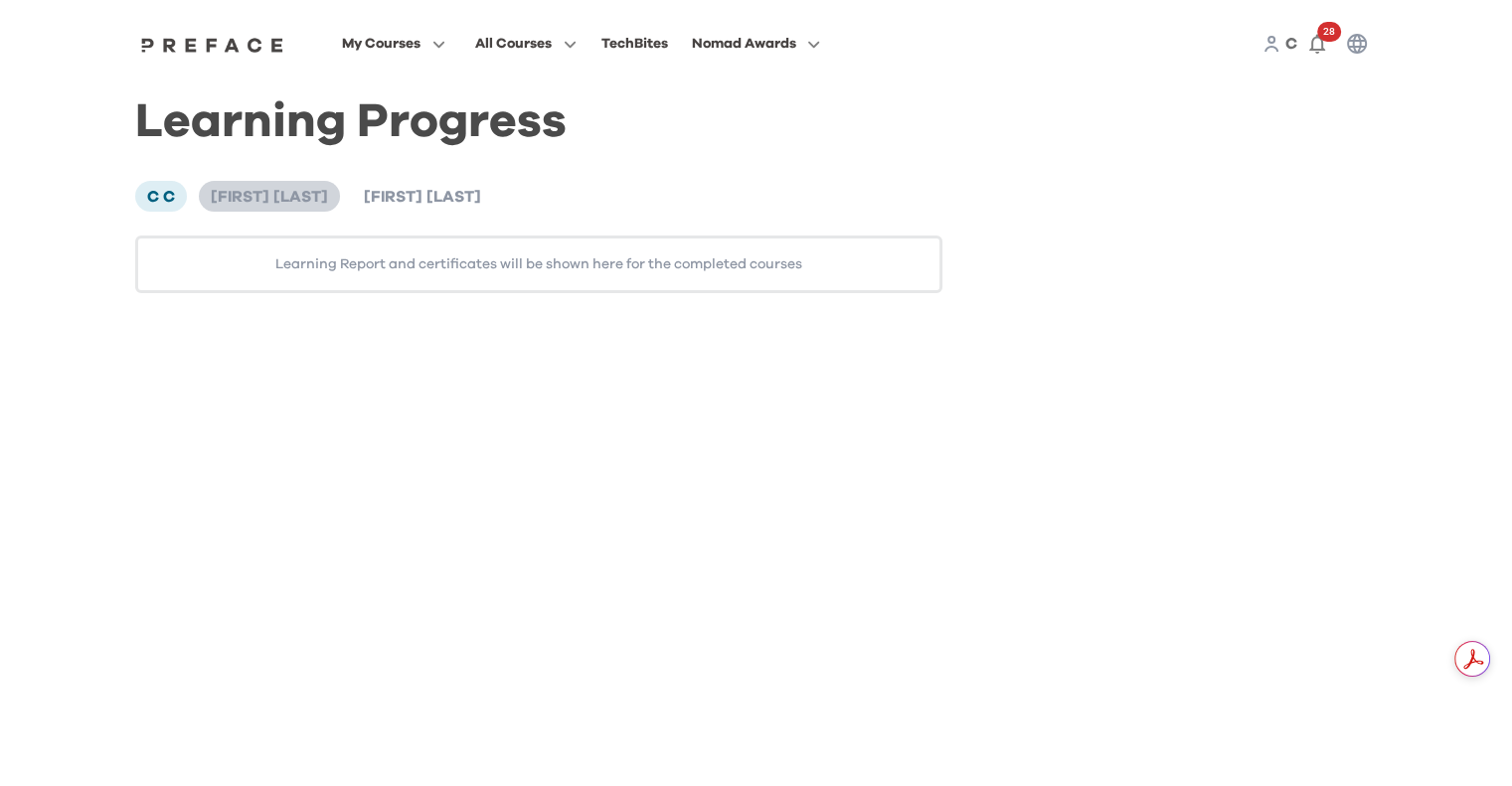 click on "[FIRST] [LAST]" at bounding box center [269, 197] 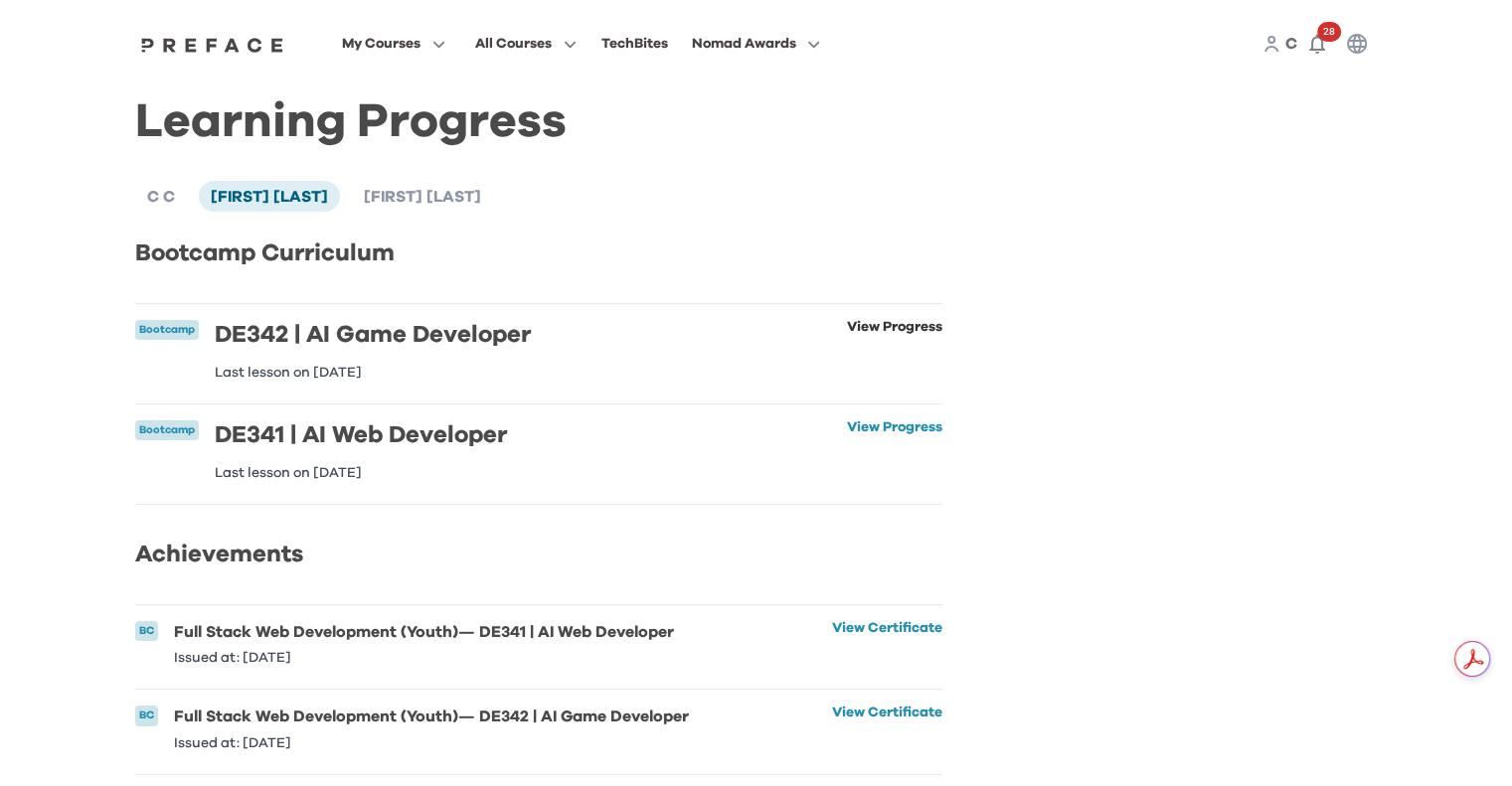 click on "View Progress" at bounding box center [895, 350] 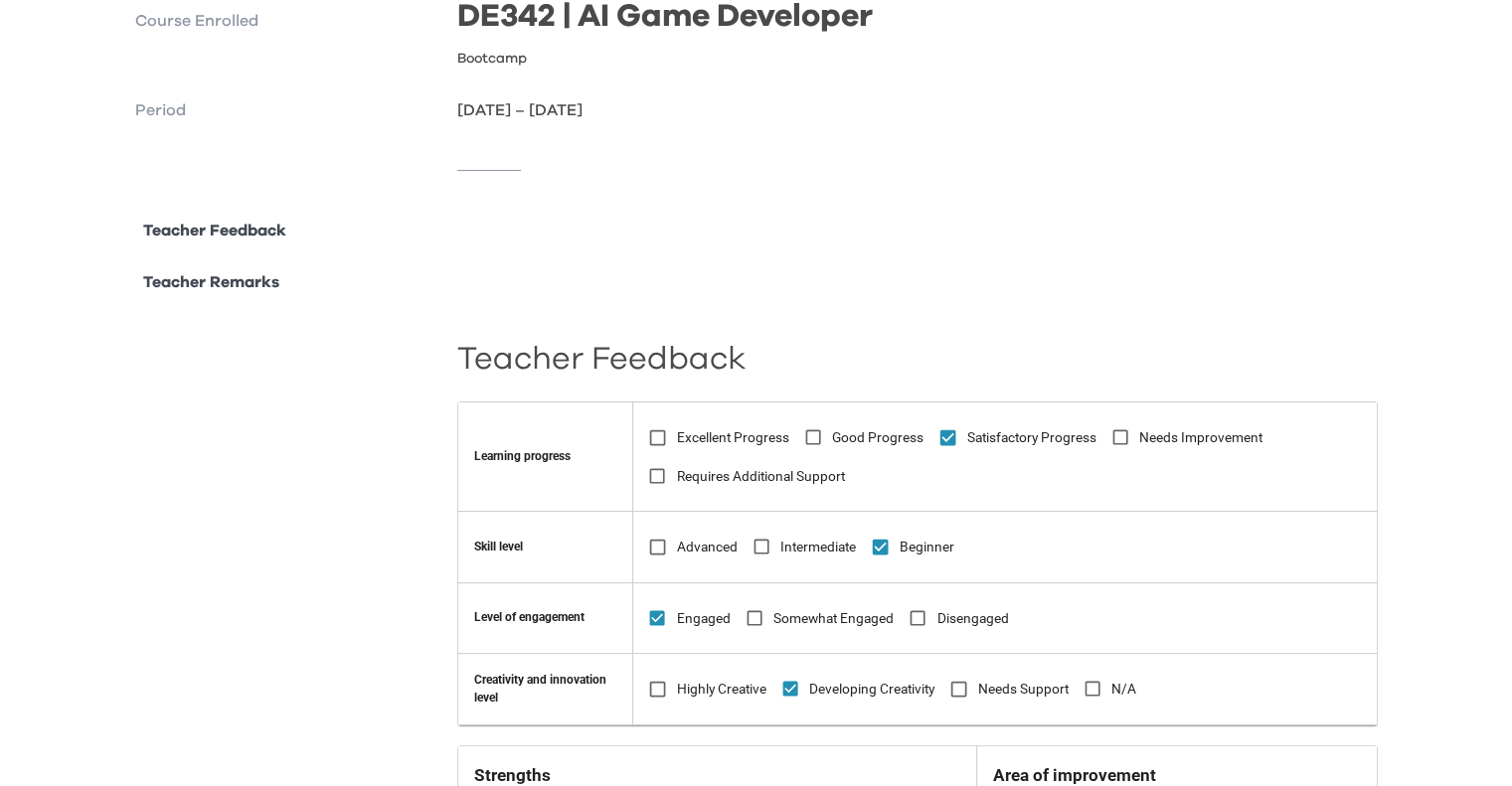 scroll, scrollTop: 255, scrollLeft: 0, axis: vertical 